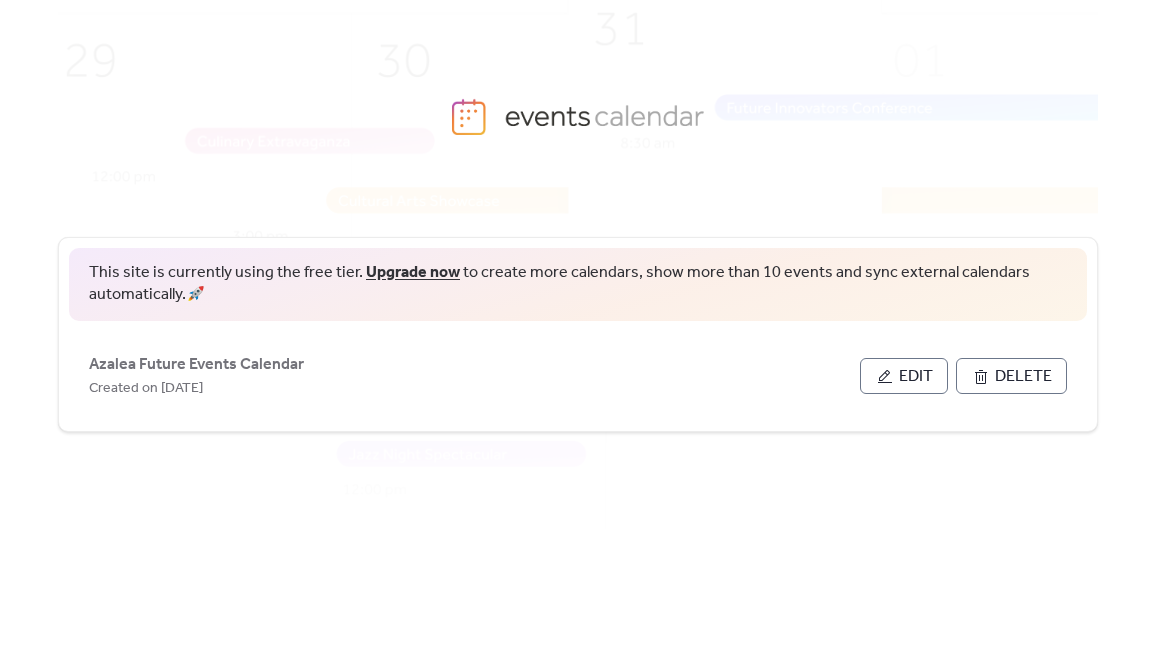 scroll, scrollTop: 0, scrollLeft: 0, axis: both 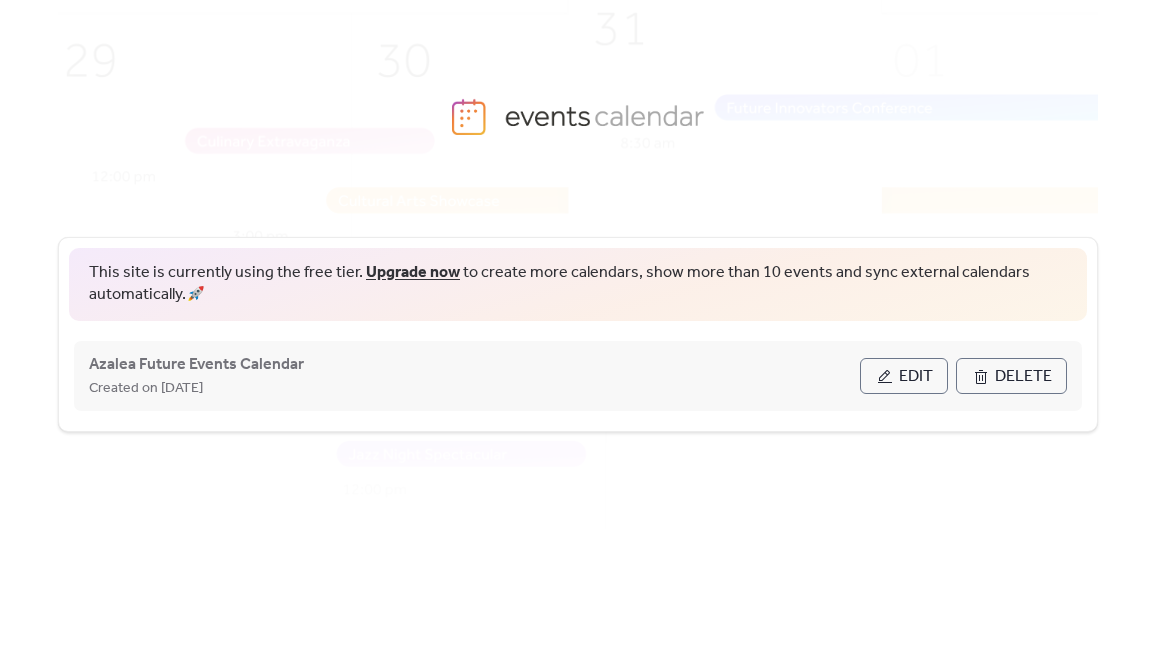 click on "Created on [DATE]" at bounding box center [474, 388] 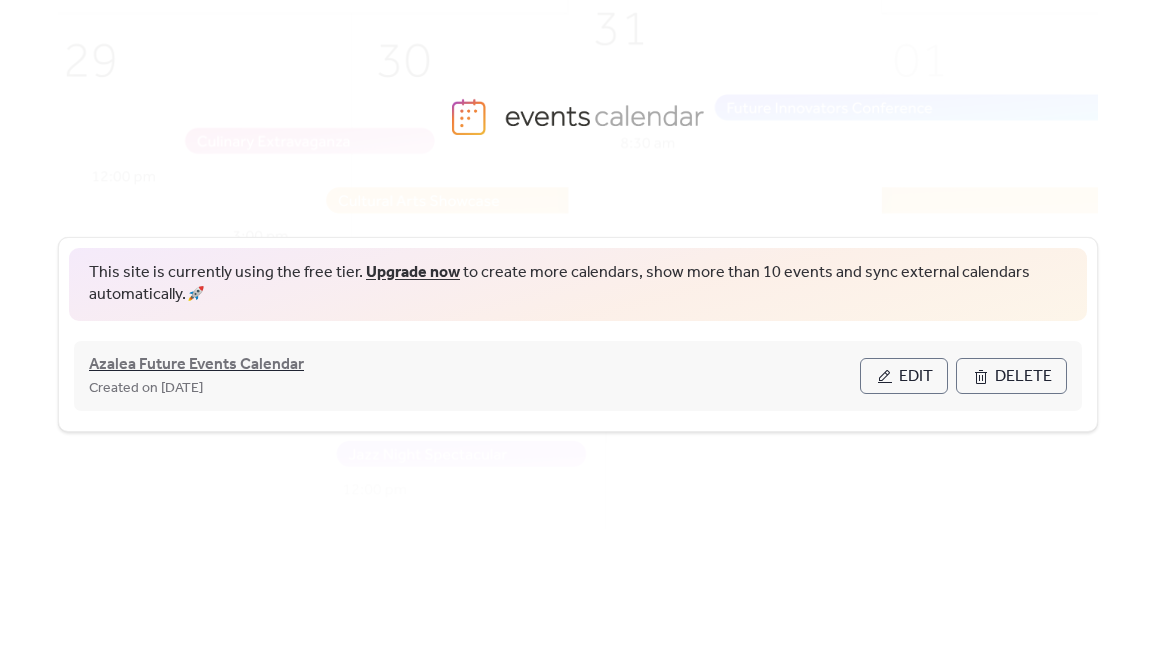 click on "Azalea Future Events Calendar" at bounding box center (196, 365) 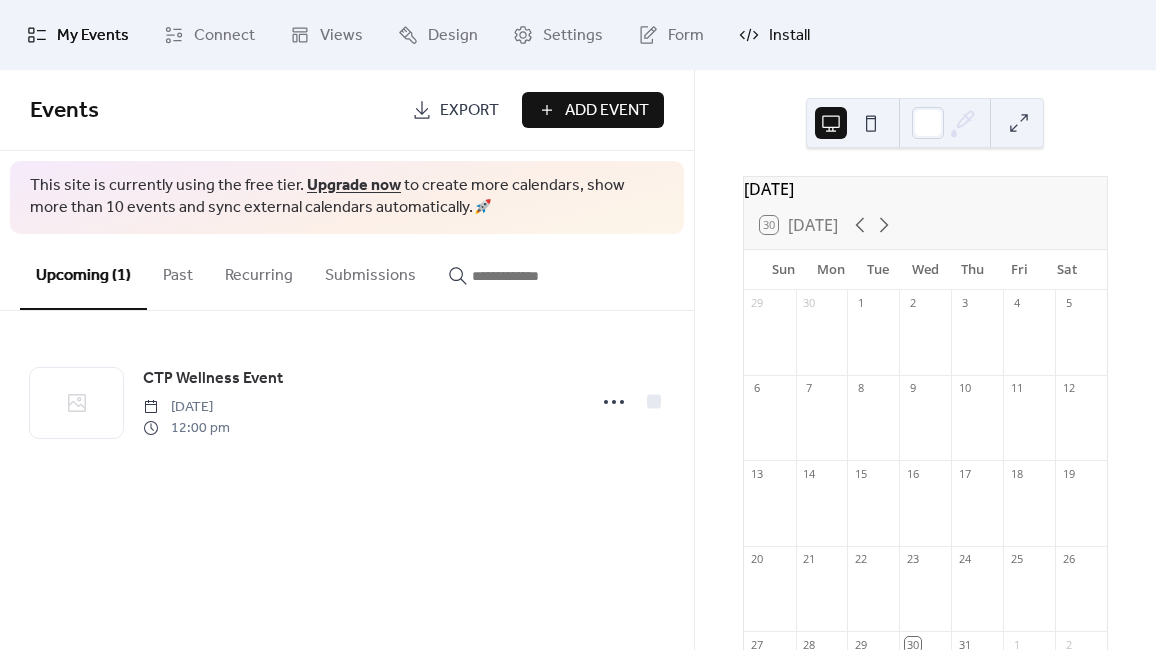 click on "Install" at bounding box center [774, 35] 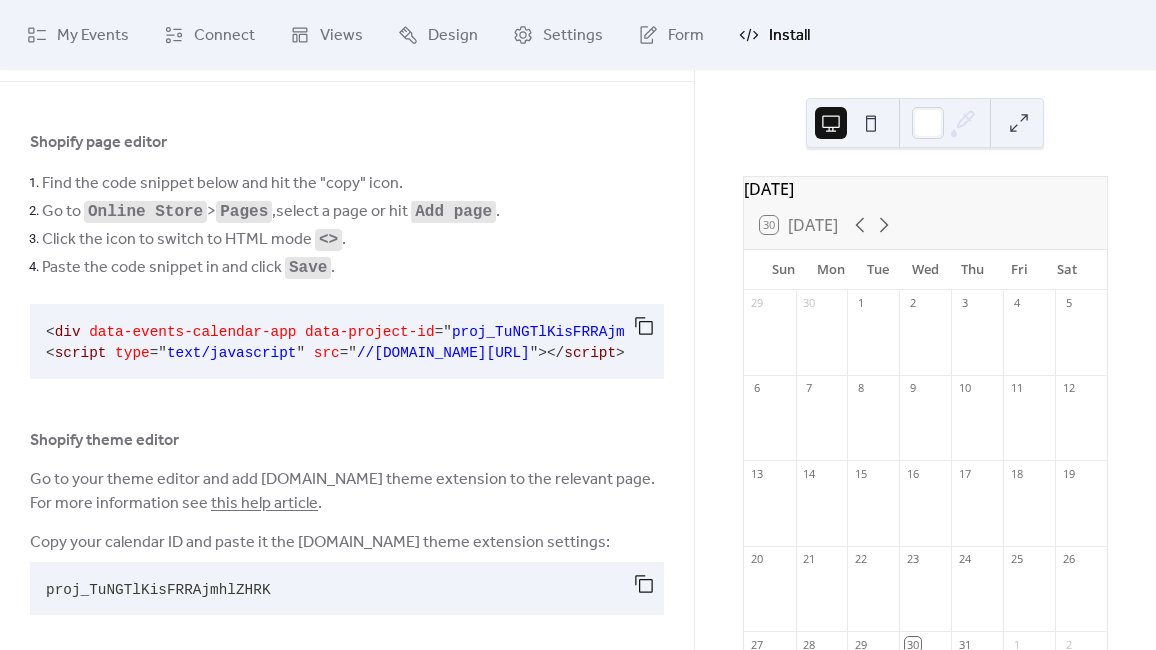 scroll, scrollTop: 87, scrollLeft: 0, axis: vertical 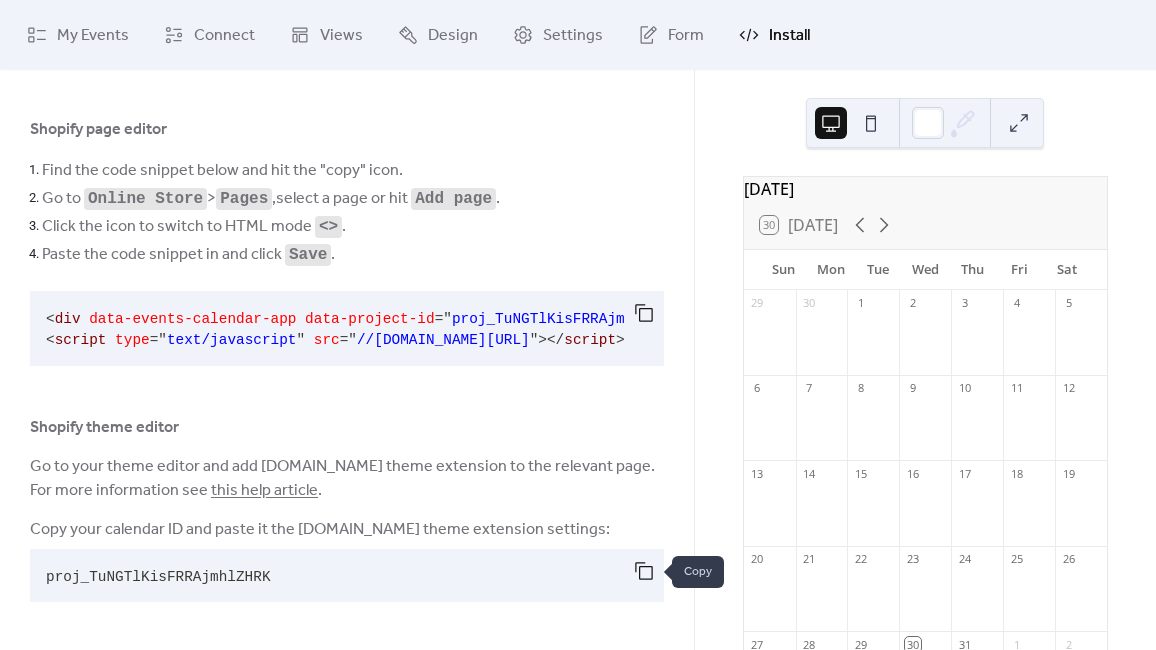 click at bounding box center [644, 571] 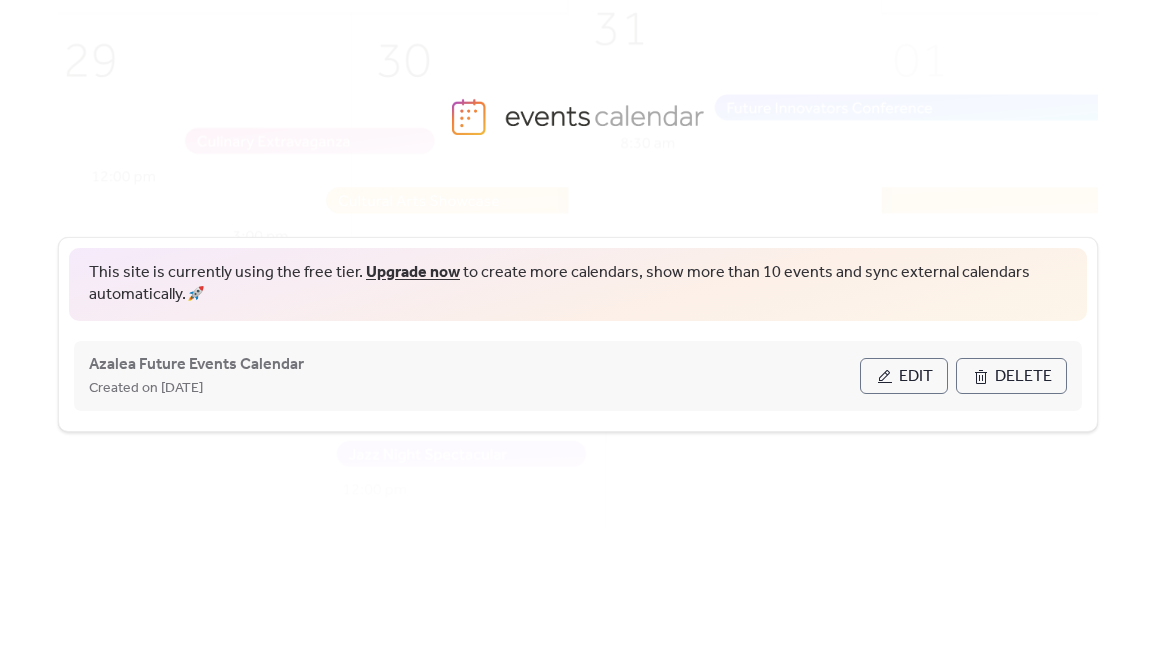 click on "Edit" at bounding box center (904, 376) 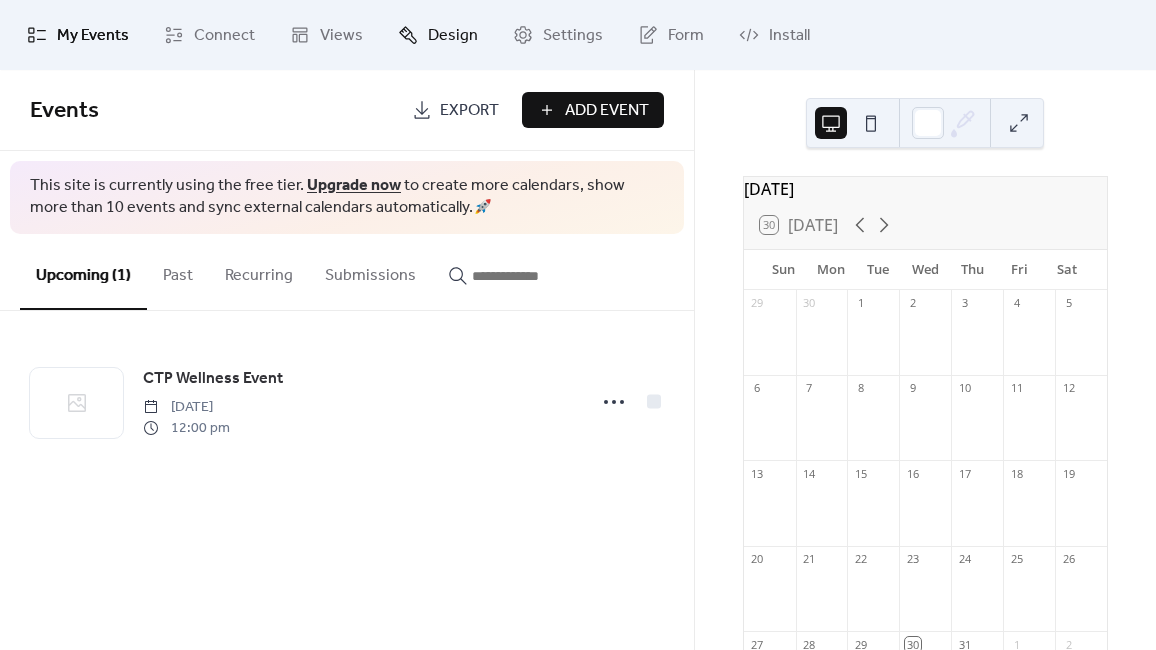 click on "Design" at bounding box center (438, 35) 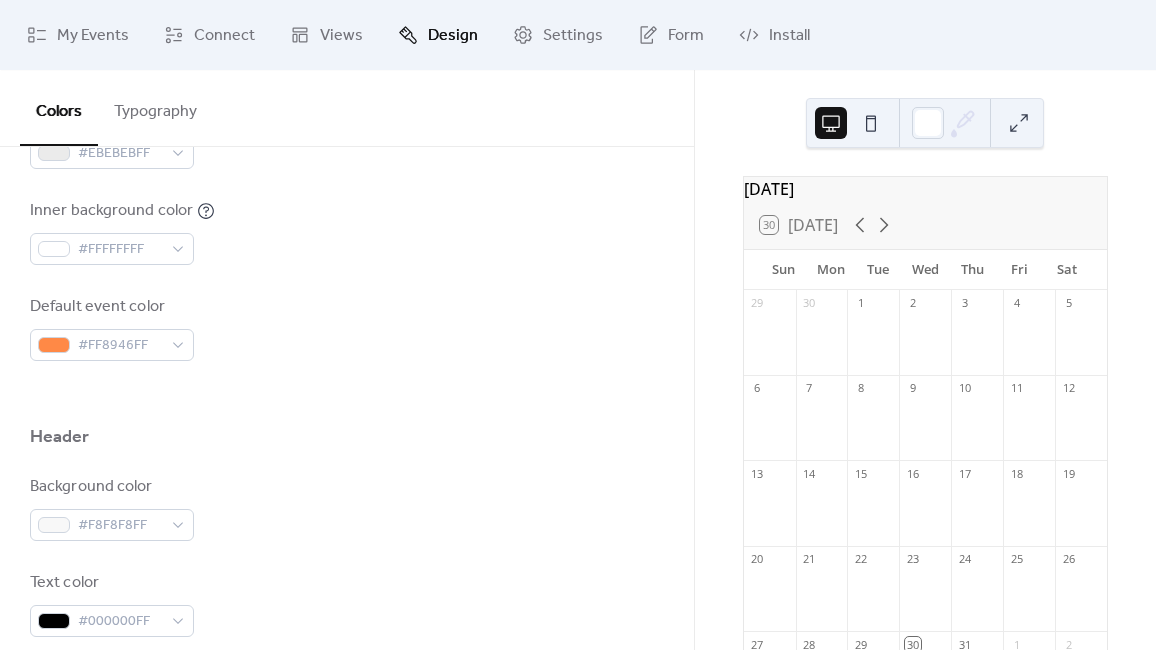 scroll, scrollTop: 612, scrollLeft: 0, axis: vertical 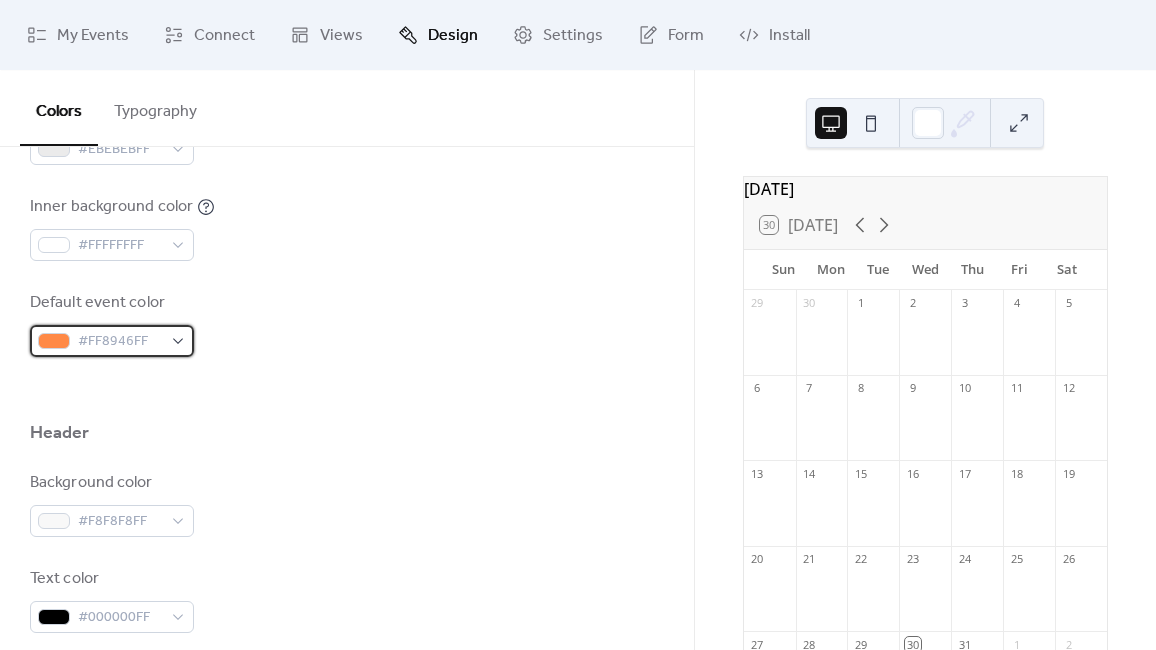 click on "#FF8946FF" at bounding box center [112, 341] 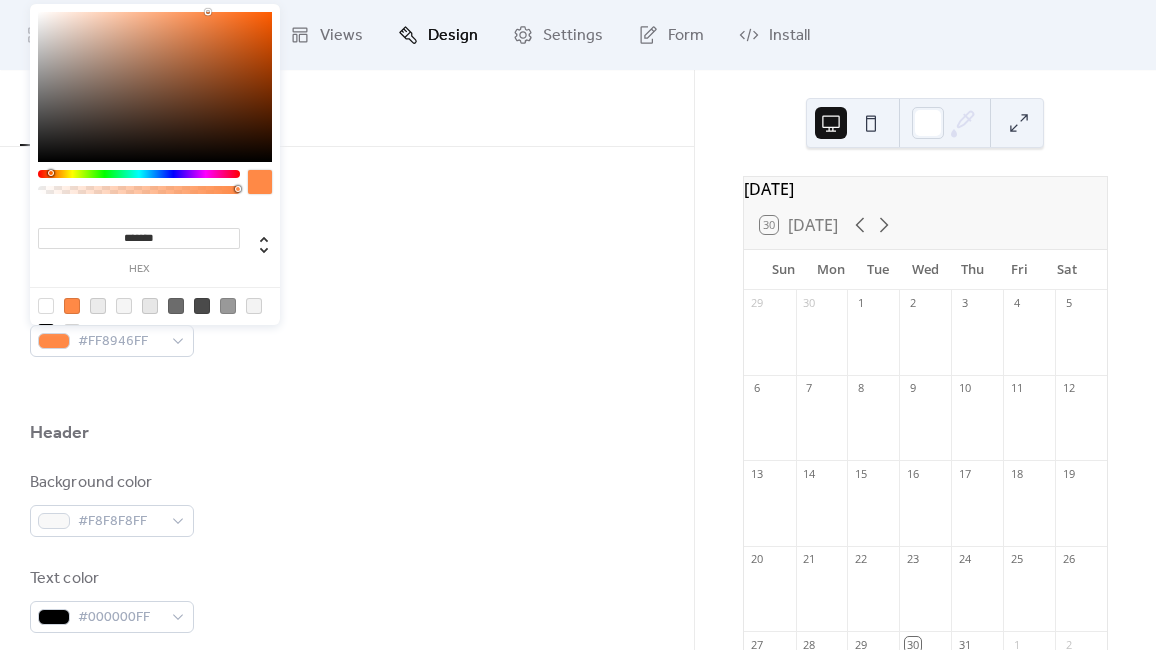 click on "*******" at bounding box center (139, 238) 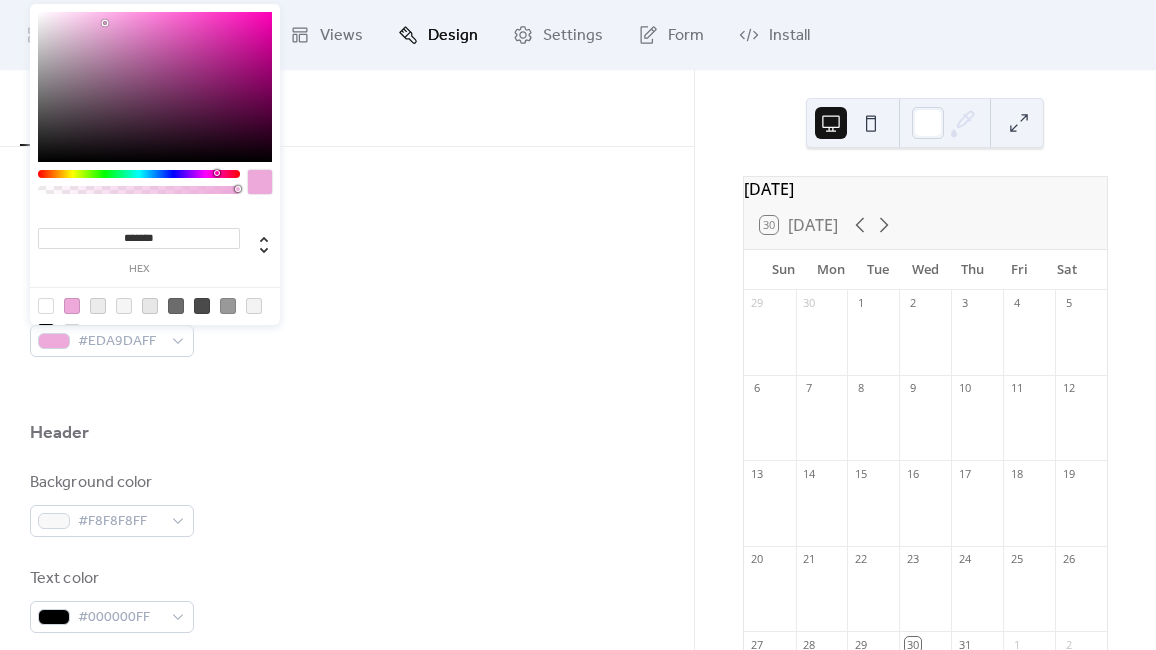 type on "*******" 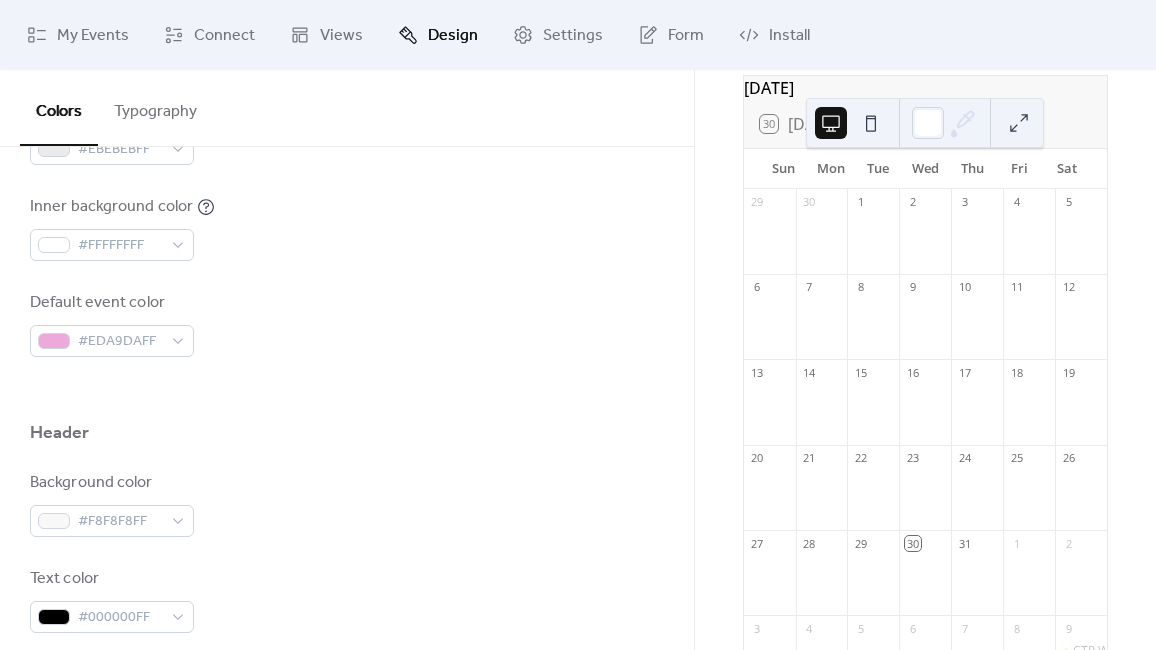 scroll, scrollTop: 55, scrollLeft: 0, axis: vertical 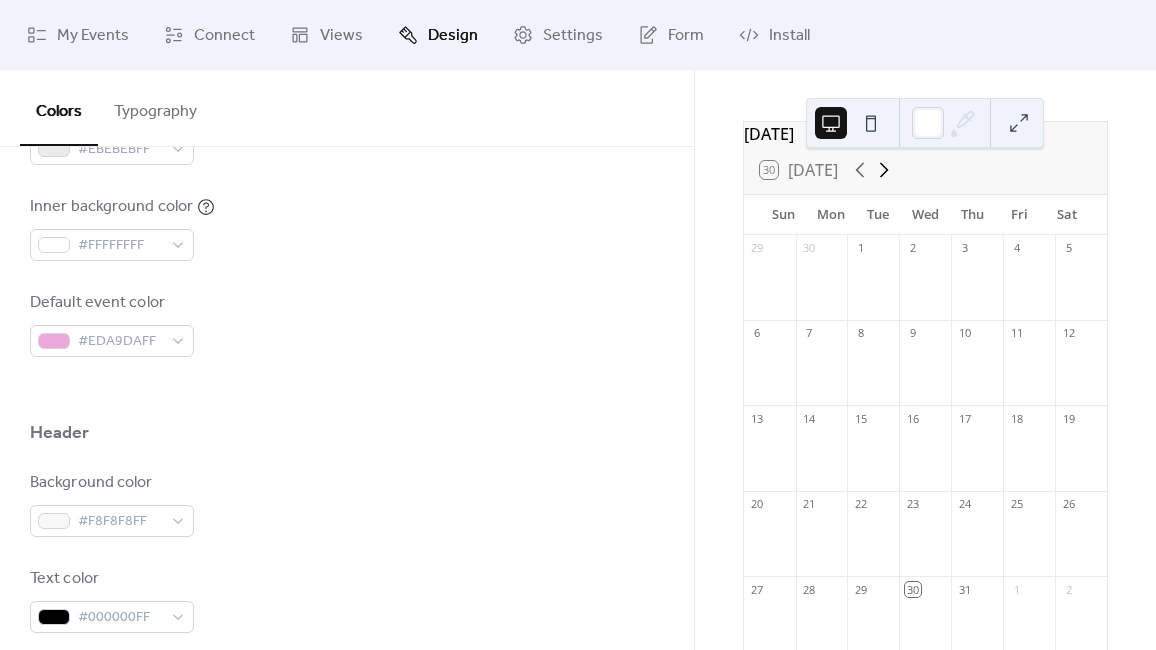 click 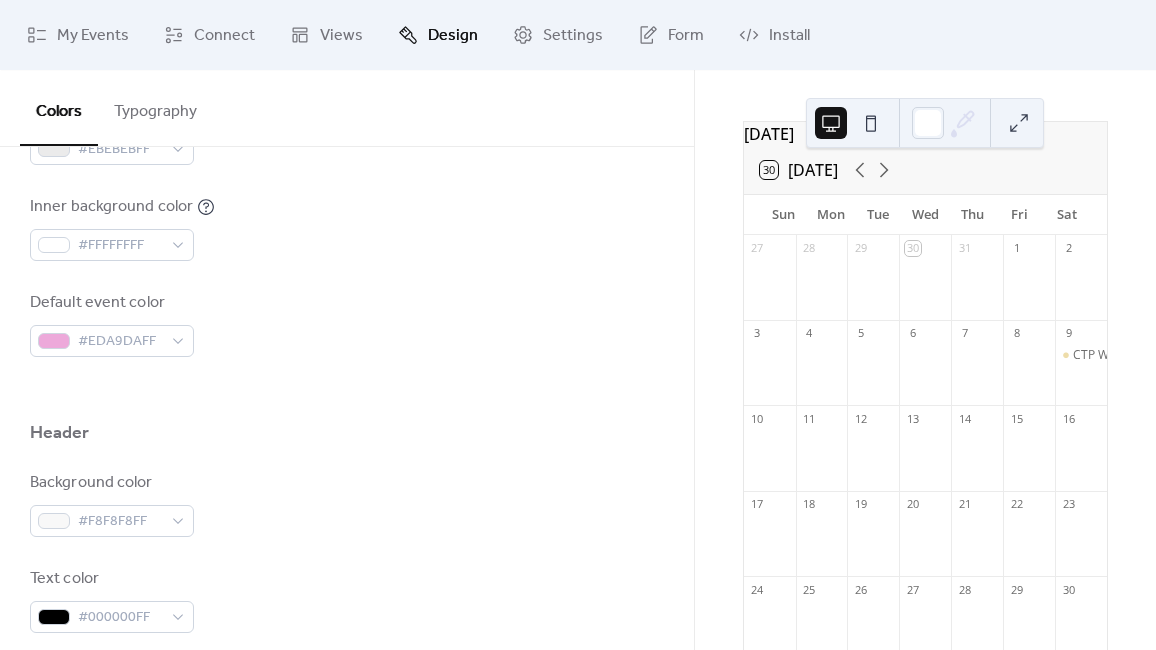 click at bounding box center [347, 389] 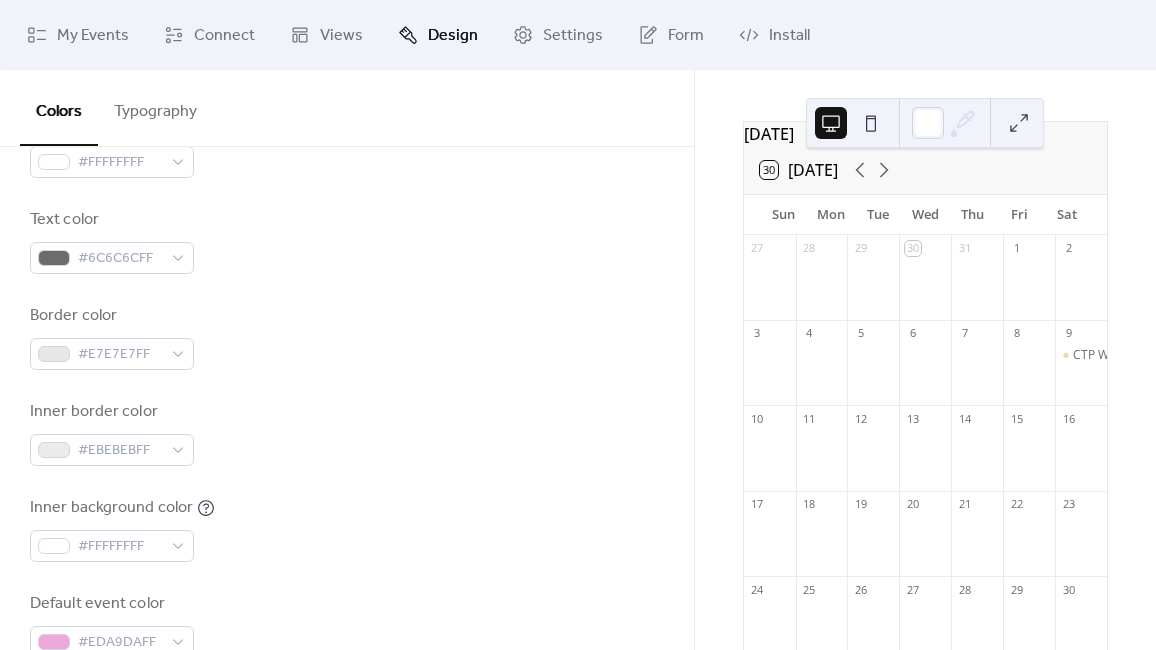 scroll, scrollTop: 313, scrollLeft: 0, axis: vertical 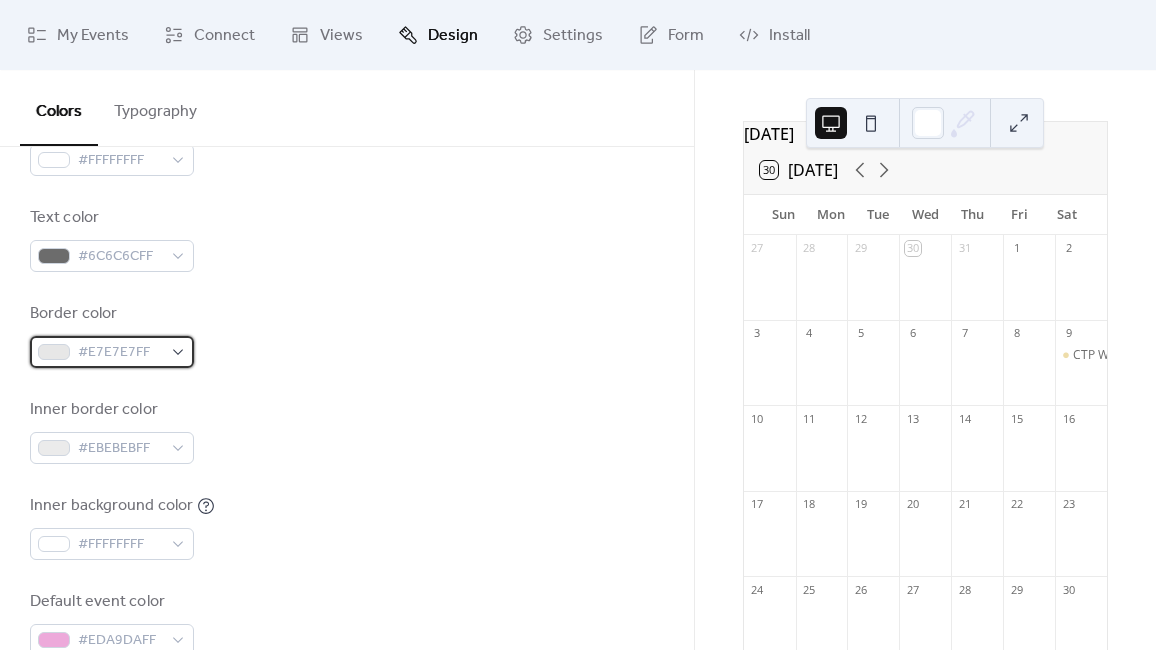 click on "#E7E7E7FF" at bounding box center [112, 352] 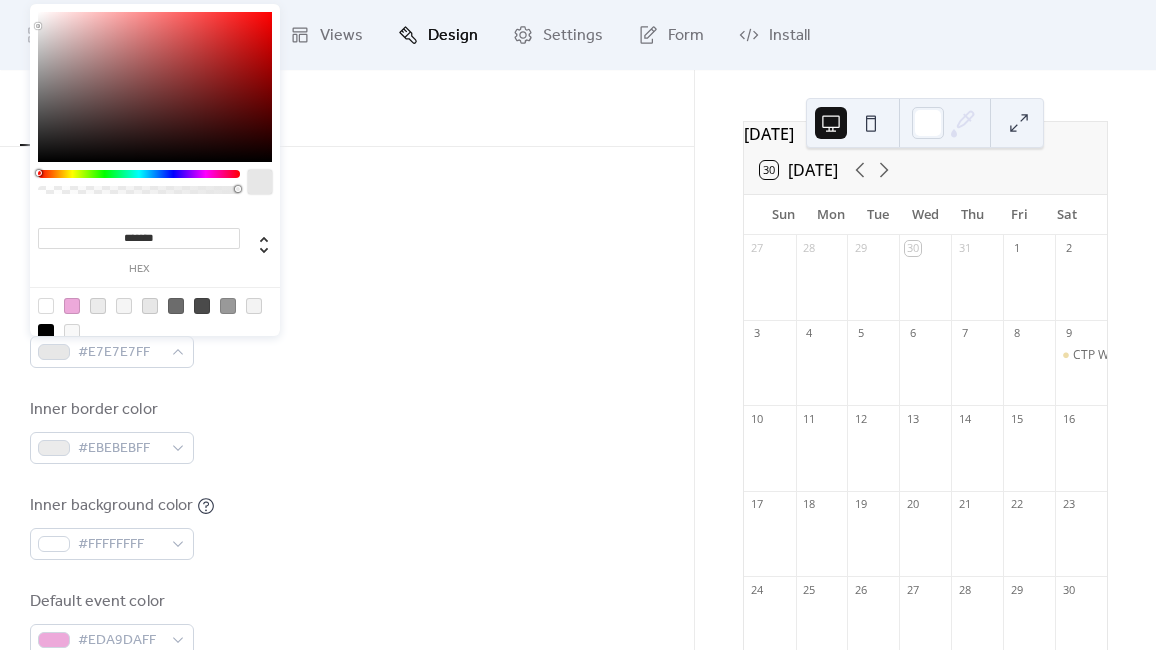 click on "*******" at bounding box center [139, 238] 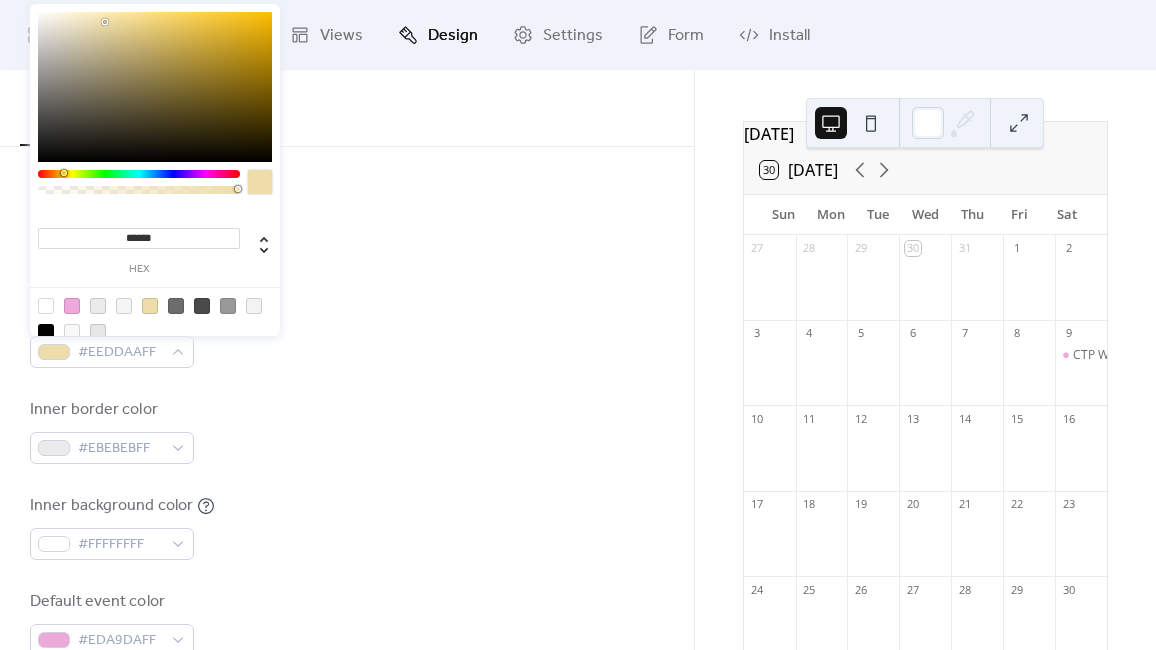 type on "*******" 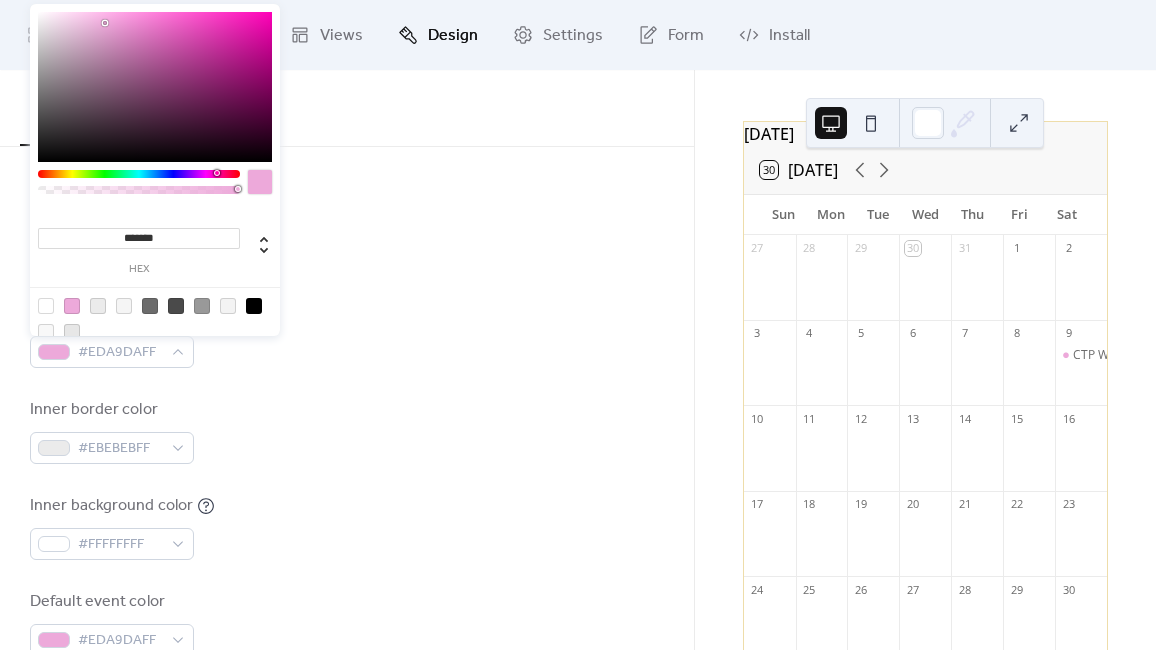 click on "Text color #6C6C6CFF" at bounding box center [347, 239] 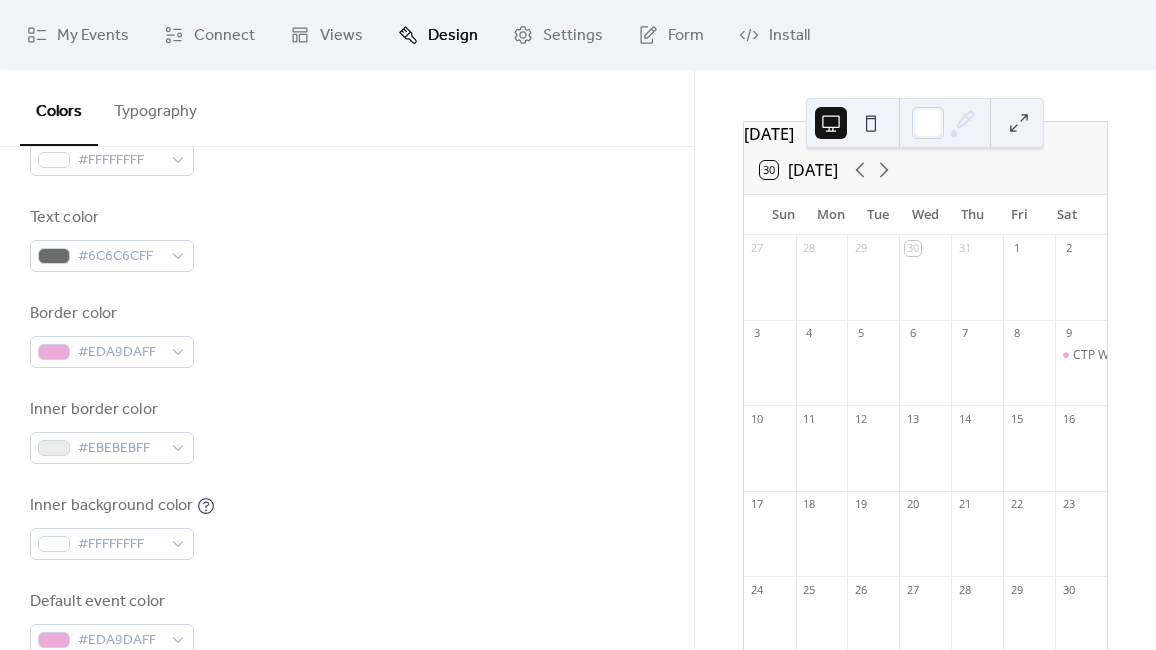 click on "Border color #EDA9DAFF" at bounding box center (347, 335) 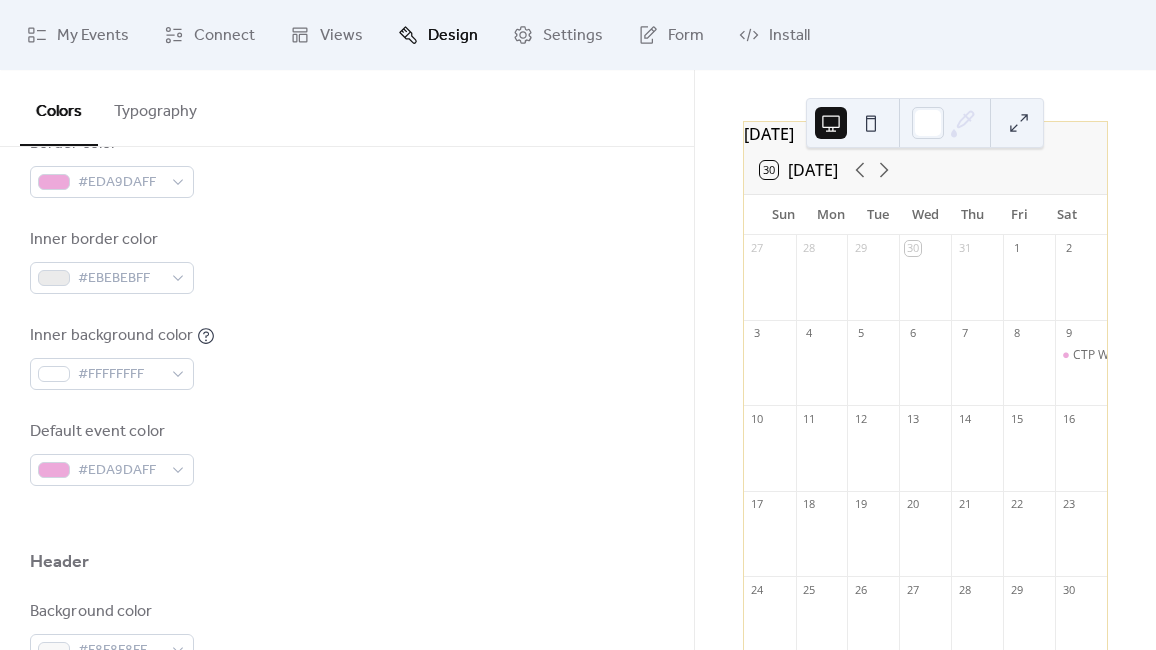 scroll, scrollTop: 479, scrollLeft: 0, axis: vertical 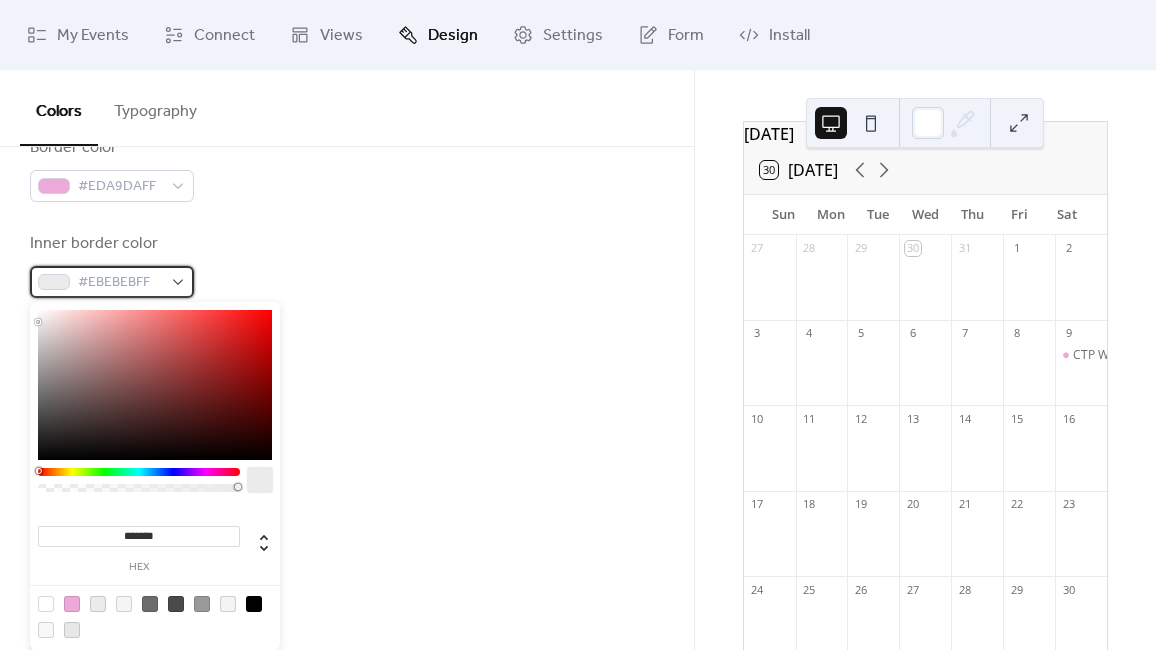 click on "#EBEBEBFF" at bounding box center (120, 283) 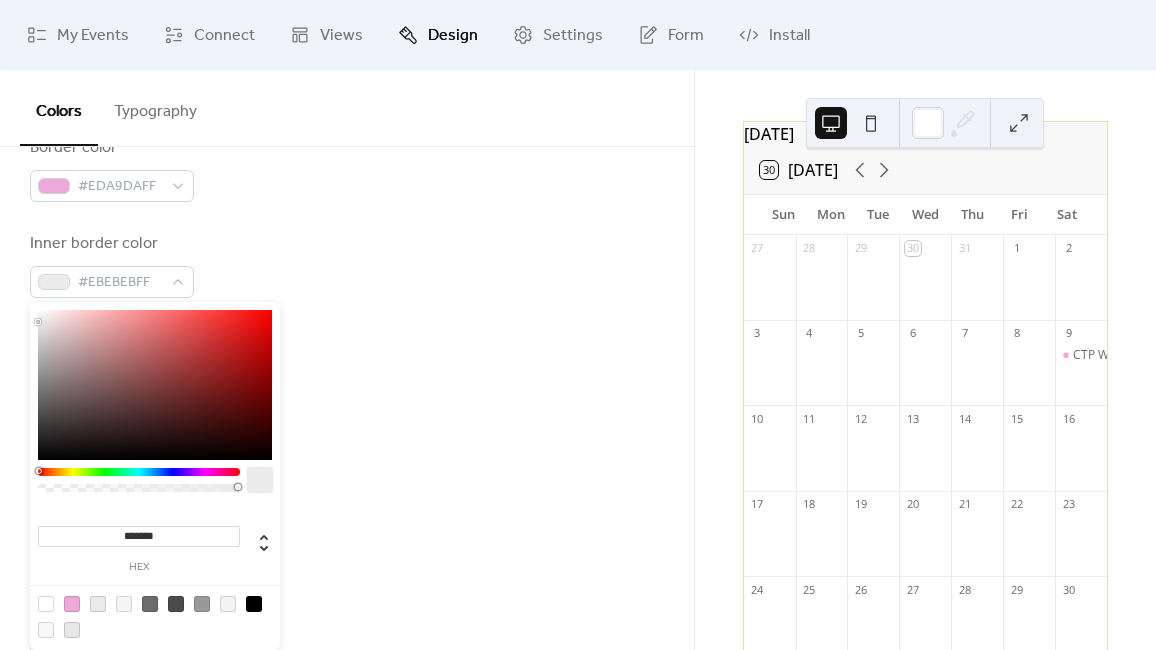 click on "*******" at bounding box center (139, 536) 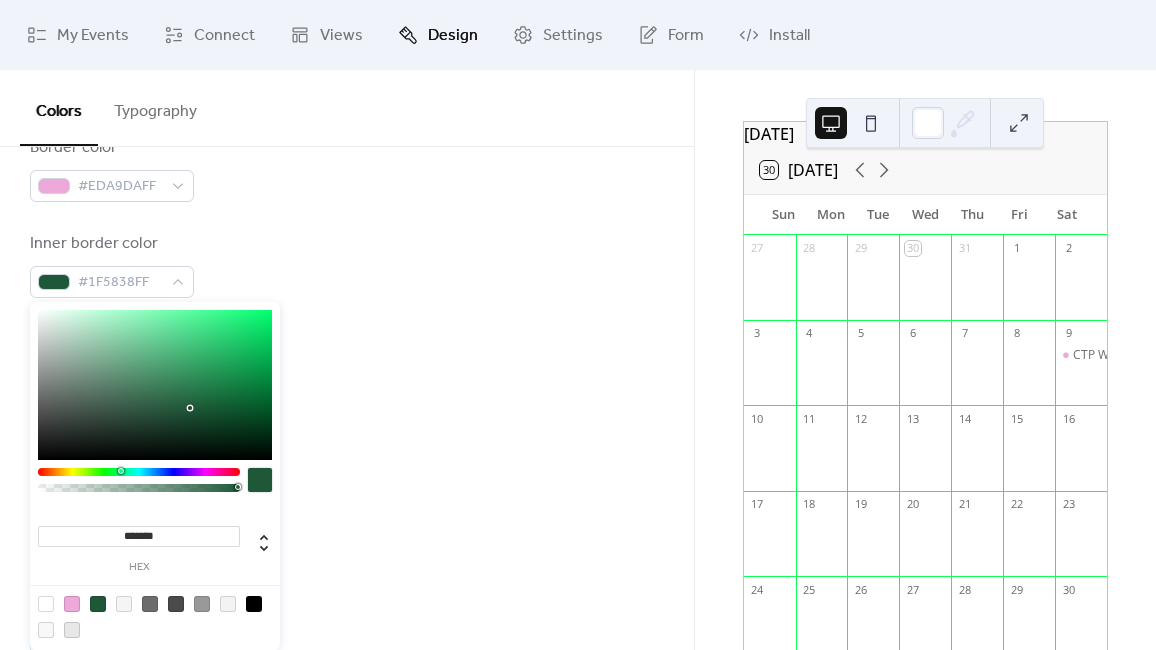 type on "*******" 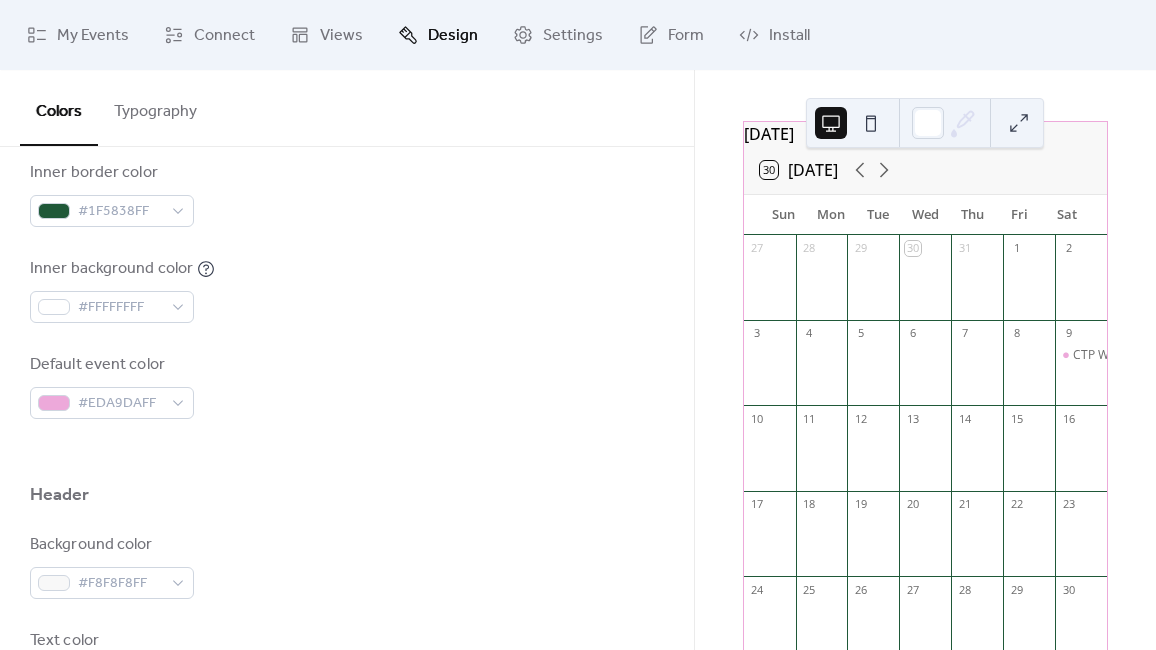 click on "Typography" at bounding box center [155, 107] 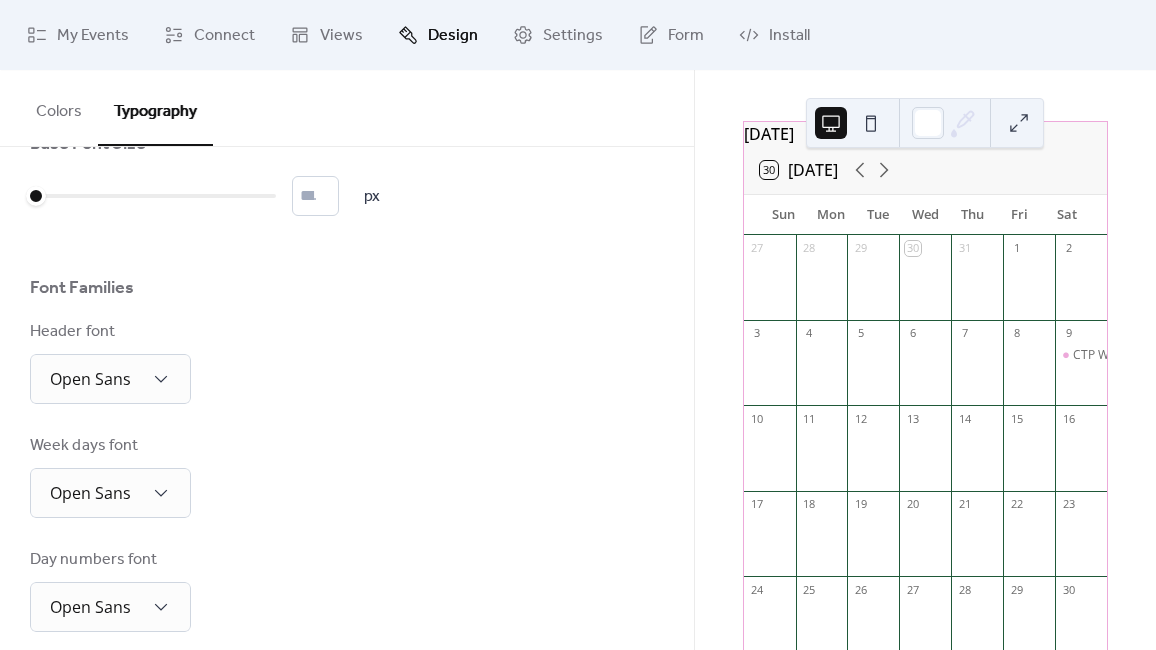 scroll, scrollTop: 0, scrollLeft: 0, axis: both 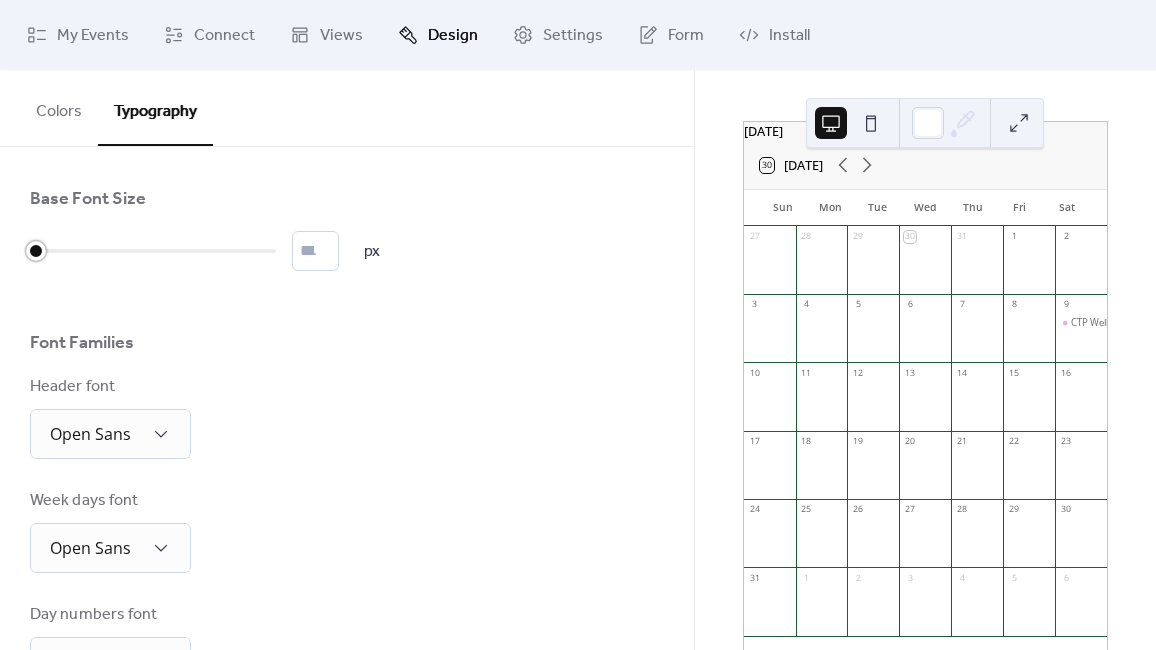 drag, startPoint x: 36, startPoint y: 251, endPoint x: -26, endPoint y: 247, distance: 62.1289 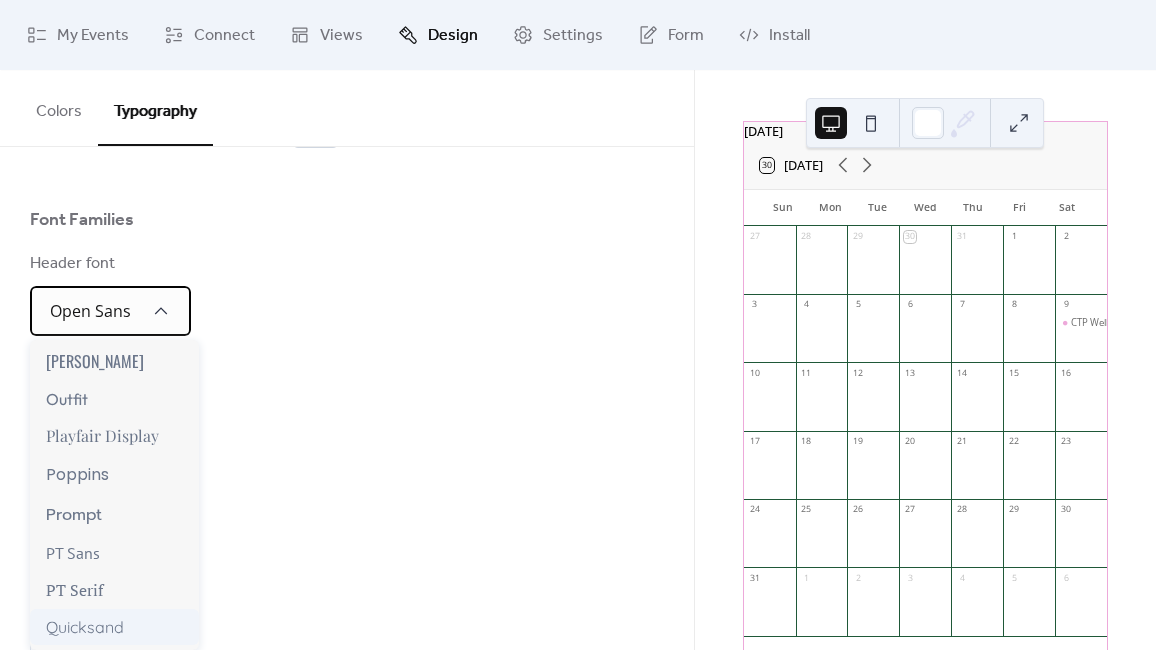 scroll, scrollTop: 1293, scrollLeft: 0, axis: vertical 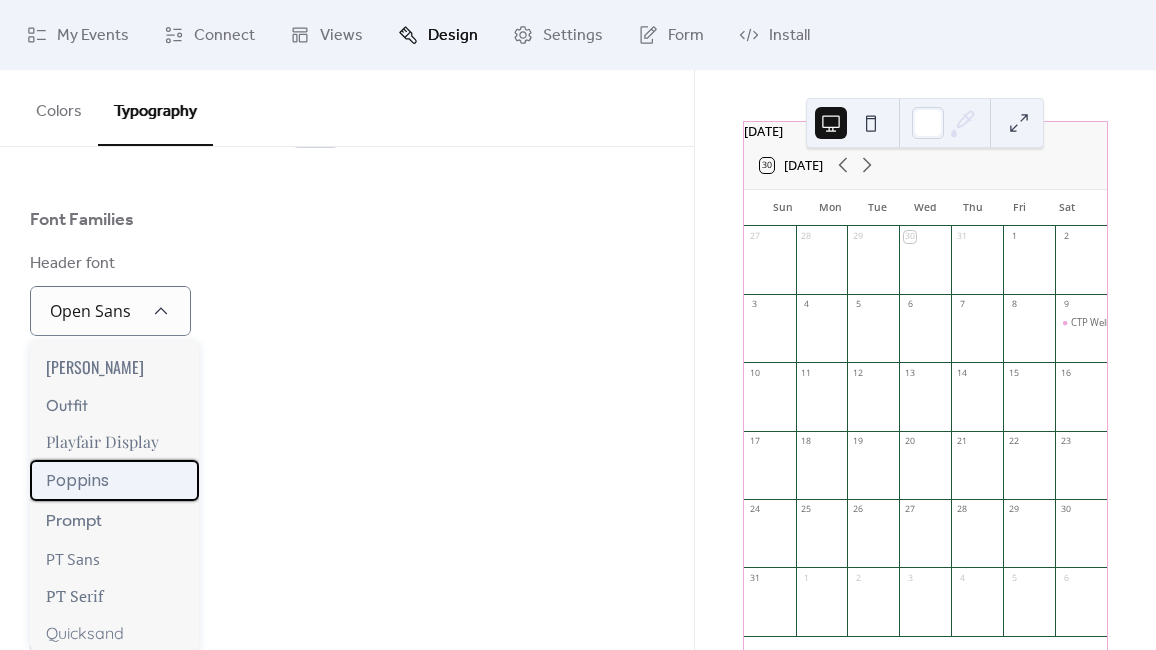 click on "Poppins" at bounding box center [114, 480] 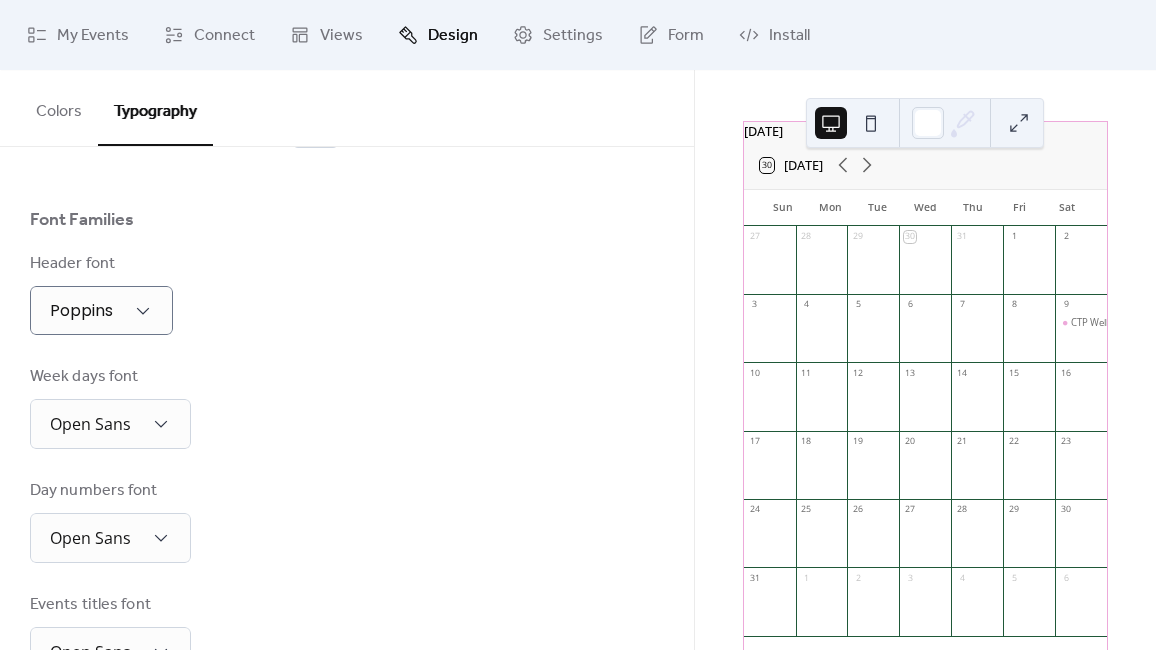 click on "Week days font Open Sans" at bounding box center (347, 407) 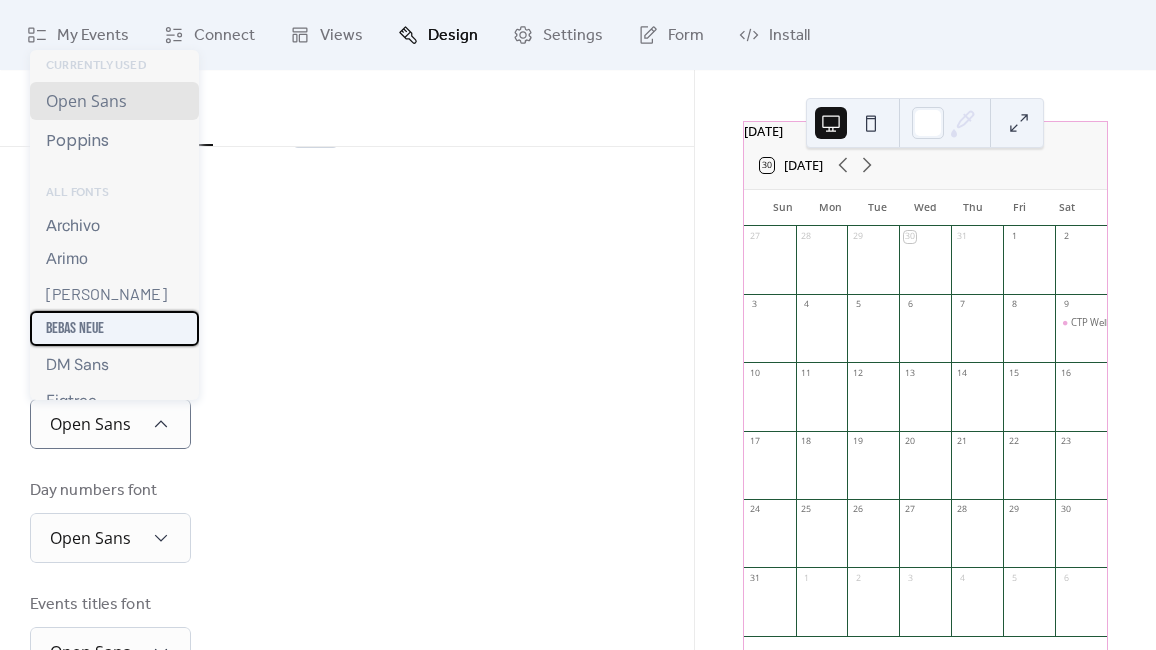 click on "Bebas Neue" at bounding box center [114, 328] 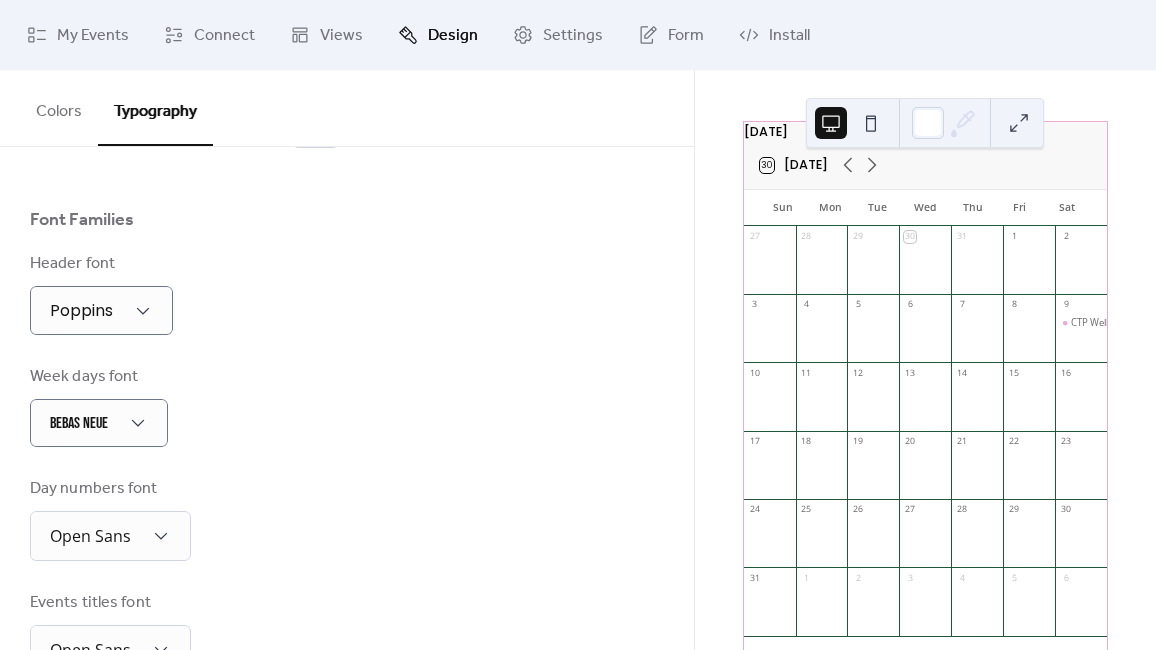 click on "Week days font Bebas Neue" at bounding box center [347, 406] 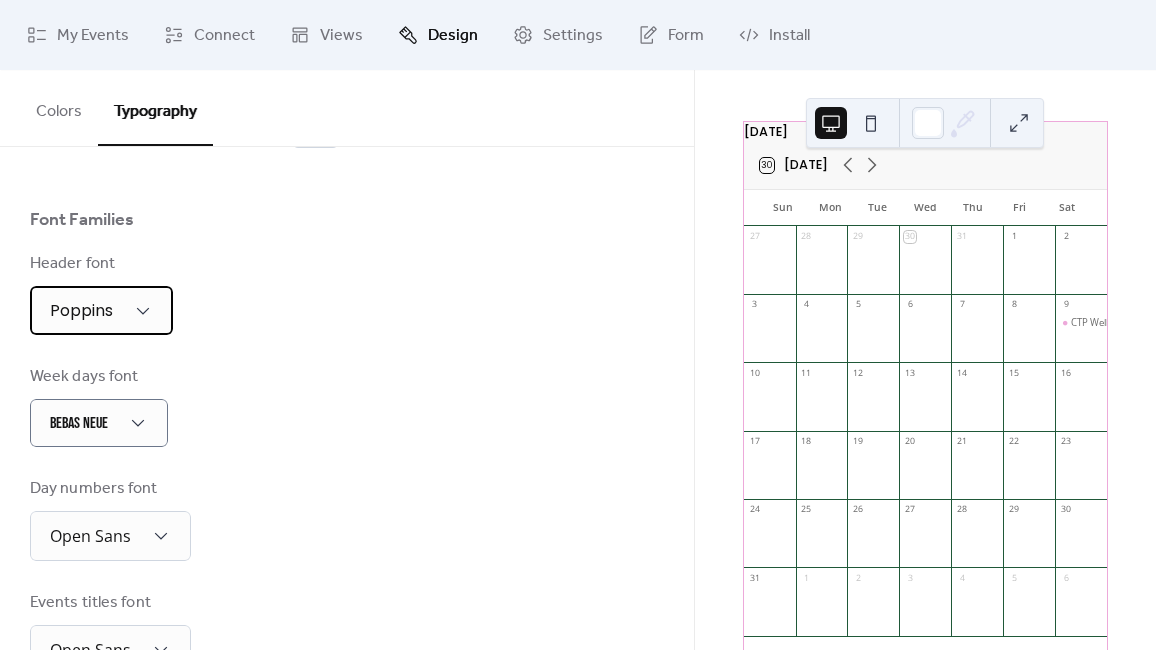 click on "Poppins" at bounding box center (101, 310) 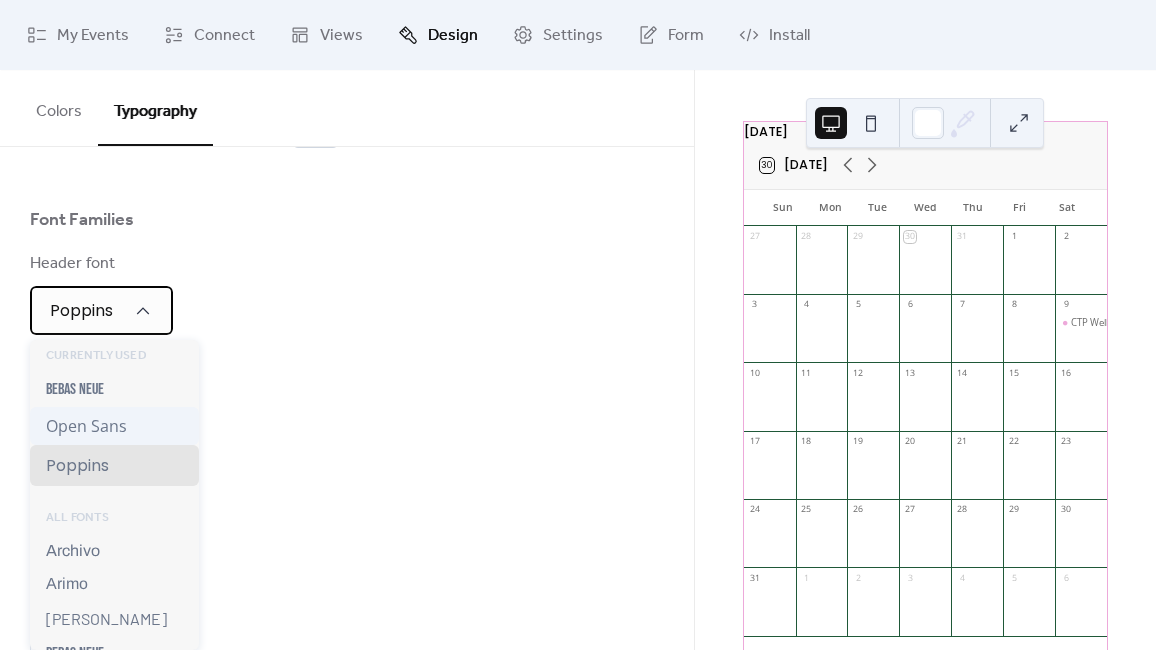 scroll, scrollTop: 22, scrollLeft: 0, axis: vertical 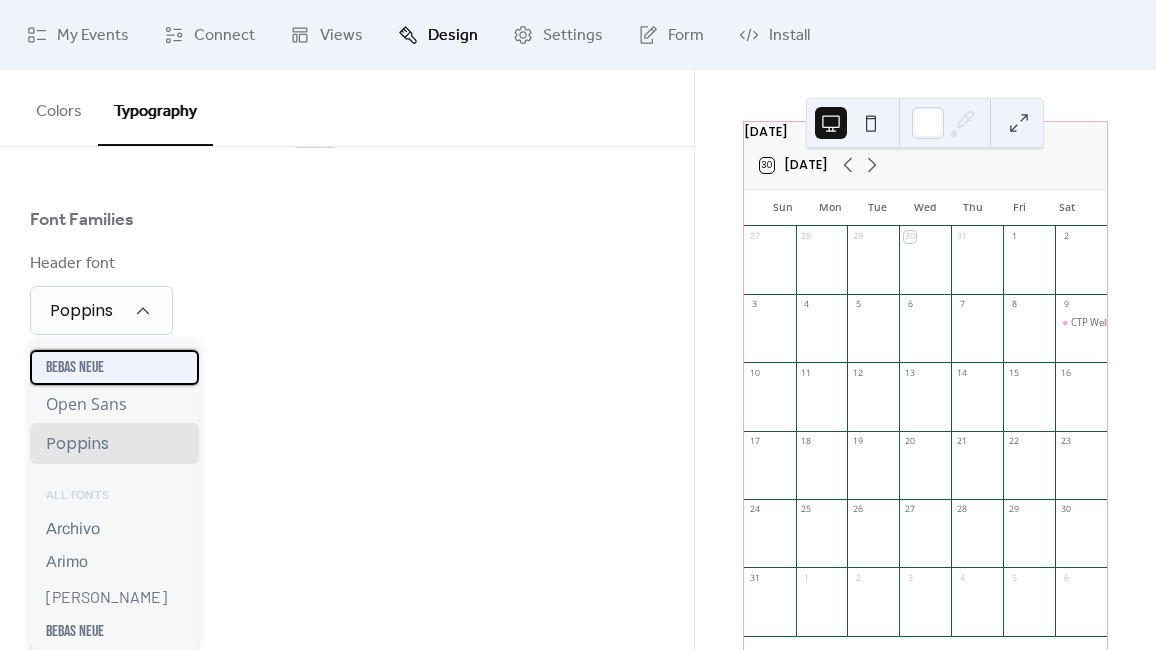 click on "Bebas Neue" at bounding box center [114, 367] 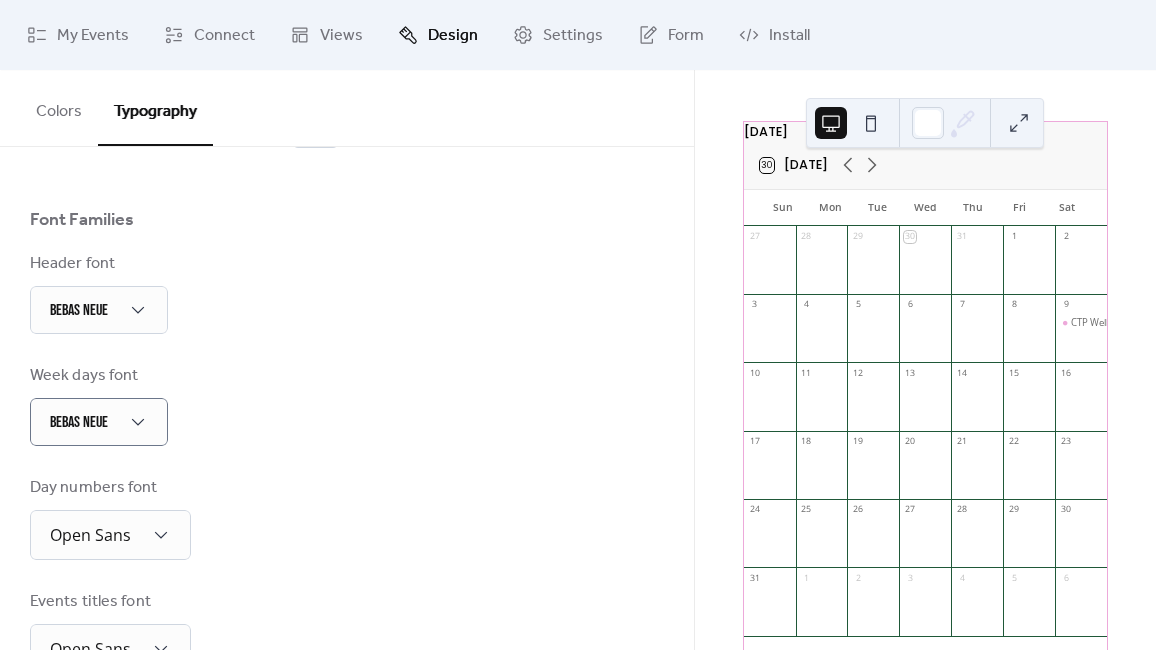 click on "Week days font Bebas Neue" at bounding box center (347, 405) 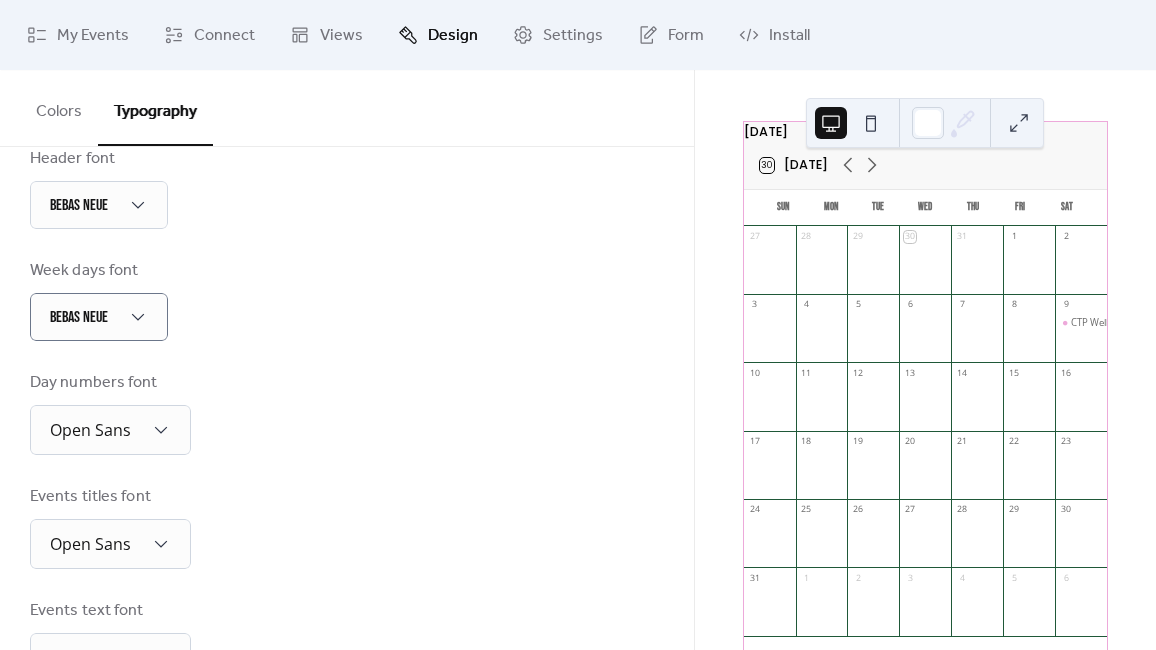 scroll, scrollTop: 229, scrollLeft: 0, axis: vertical 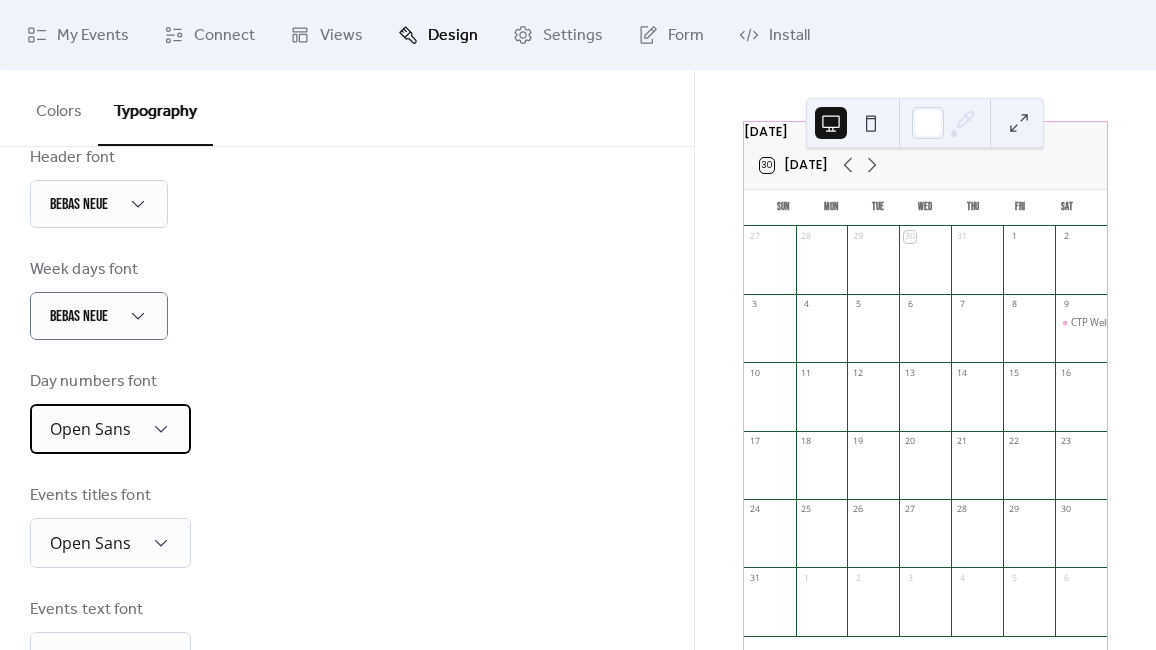 click on "Open Sans" at bounding box center [110, 429] 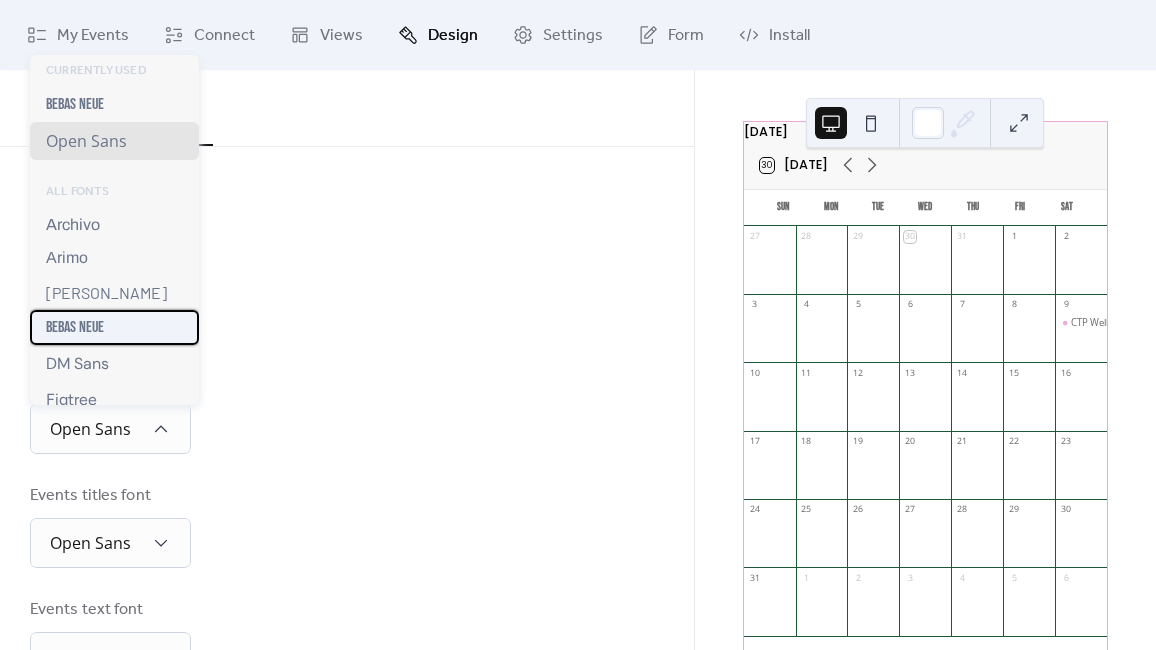 click on "Bebas Neue" at bounding box center [114, 327] 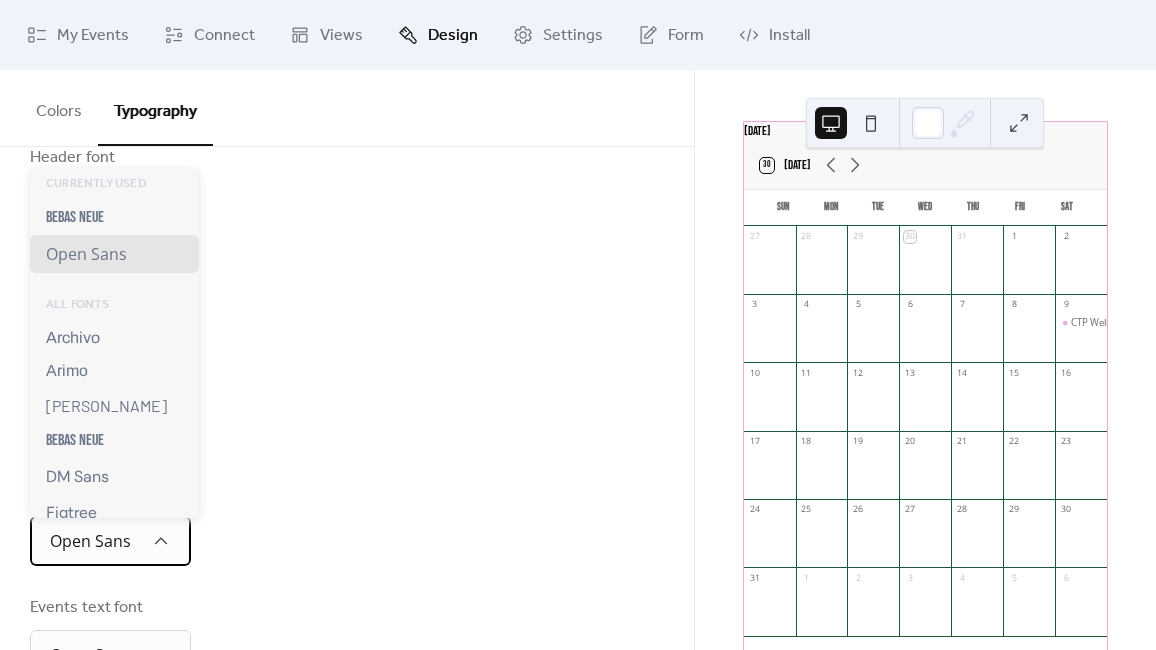 click on "Open Sans" at bounding box center [110, 541] 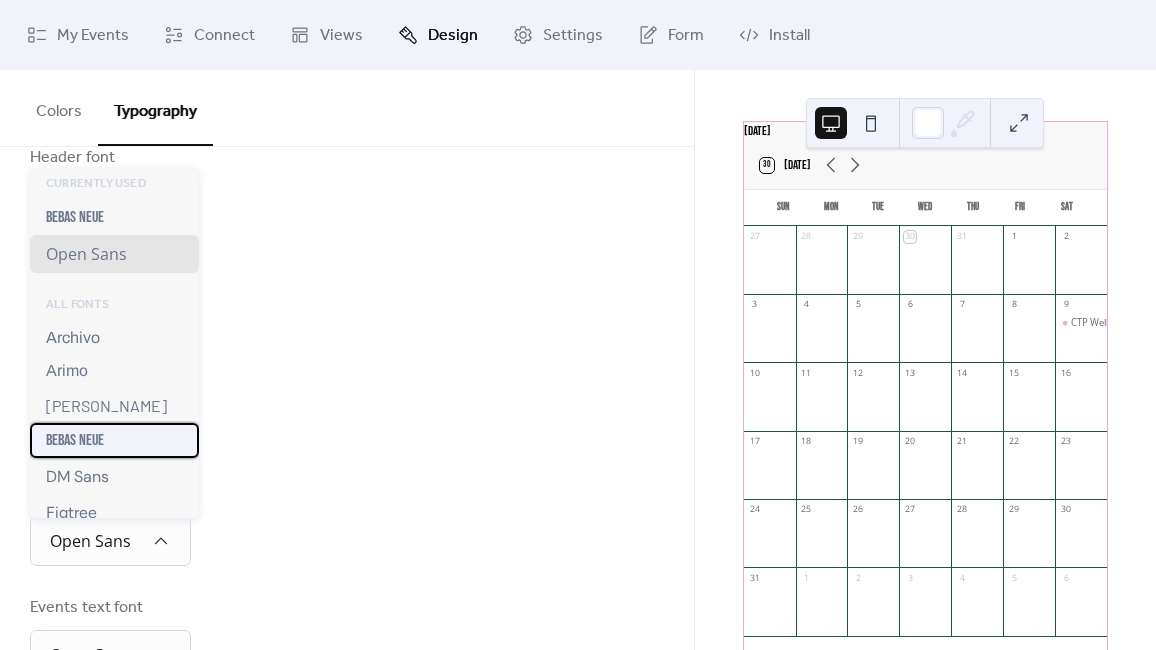 click on "Bebas Neue" at bounding box center (114, 440) 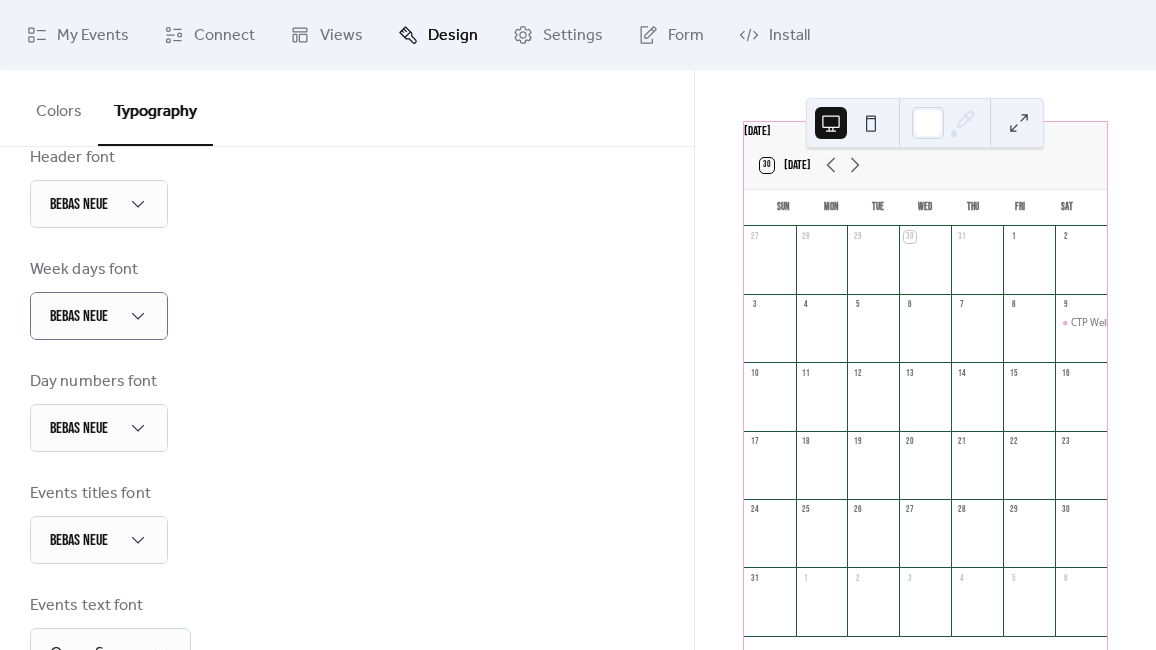 click on "Base Font Size * px Font Families Header font Bebas Neue Week days font Bebas Neue Day numbers font Bebas Neue Events titles font Bebas Neue Events text font Open Sans Date icon days font Open Sans Date icon months font Open Sans" at bounding box center (347, 432) 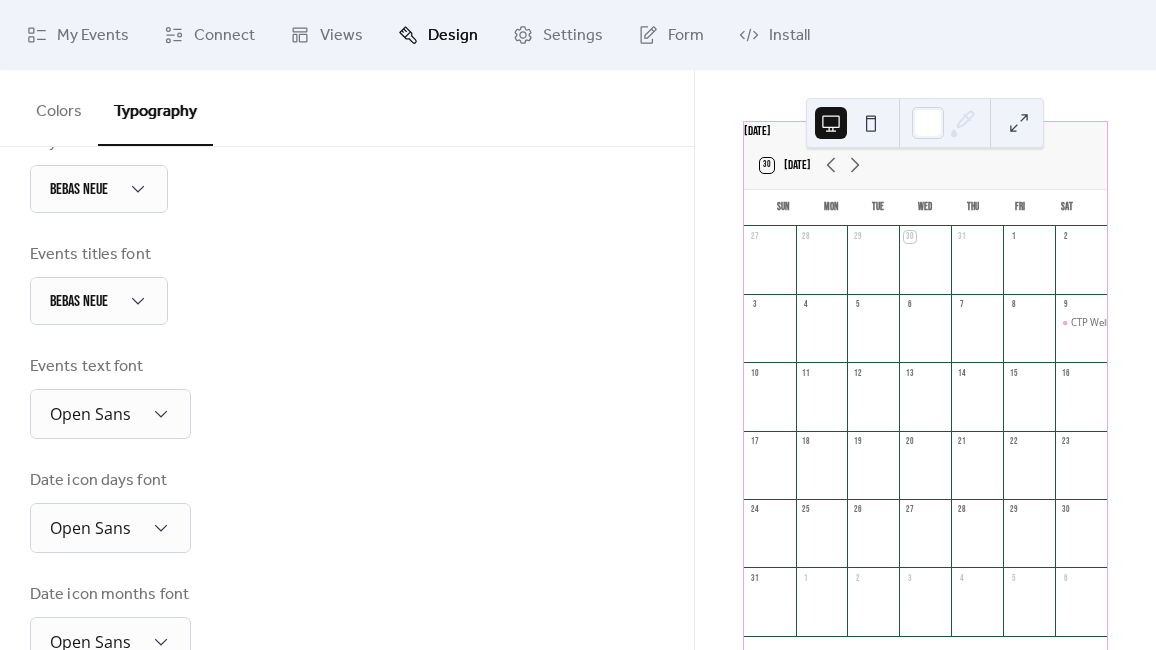 scroll, scrollTop: 483, scrollLeft: 0, axis: vertical 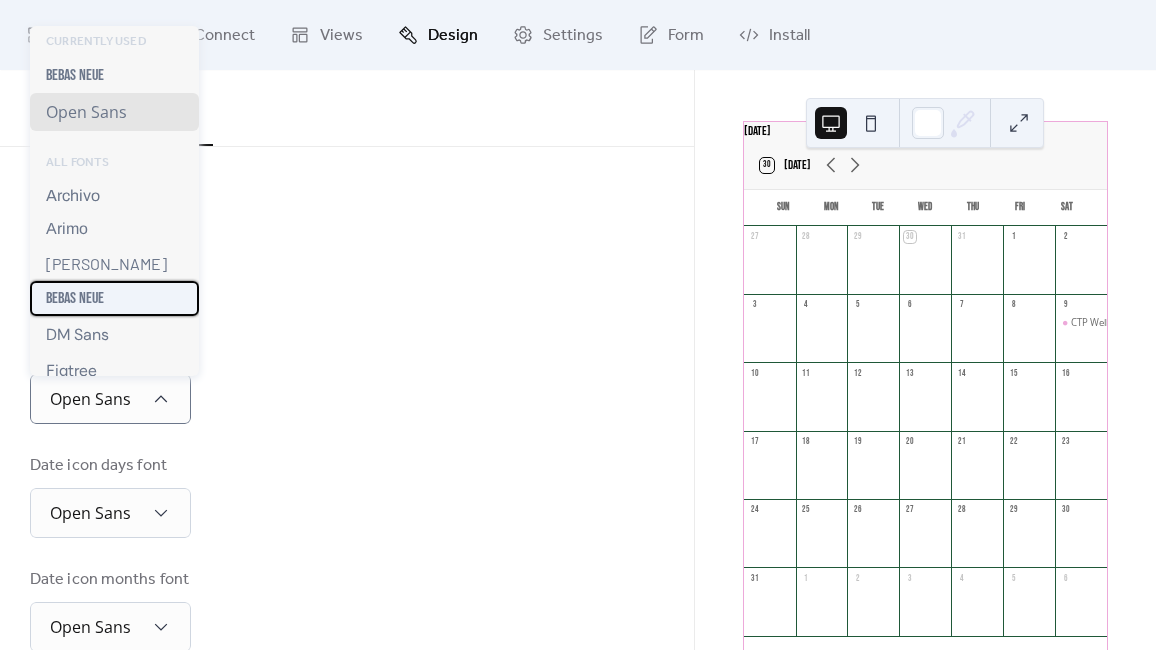 click on "Bebas Neue" at bounding box center (114, 298) 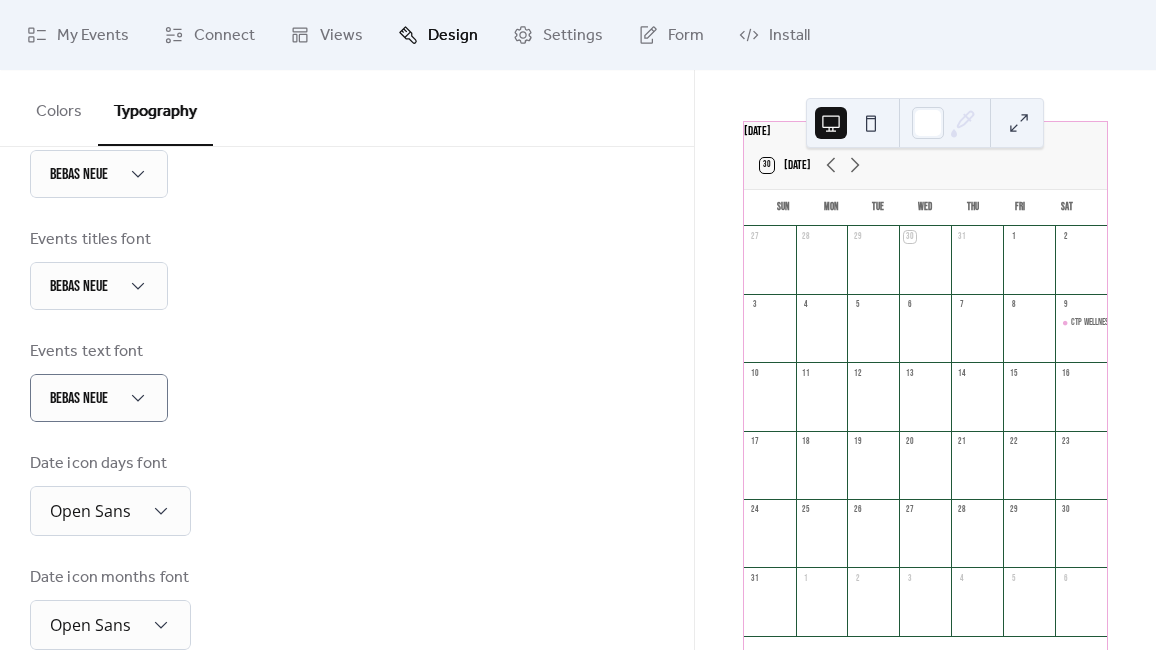 click on "Base Font Size * px Font Families Header font Bebas Neue Week days font Bebas Neue Day numbers font Bebas Neue Events titles font Bebas Neue Events text font Bebas Neue Date icon days font Open Sans Date icon months font Open Sans" at bounding box center [347, 177] 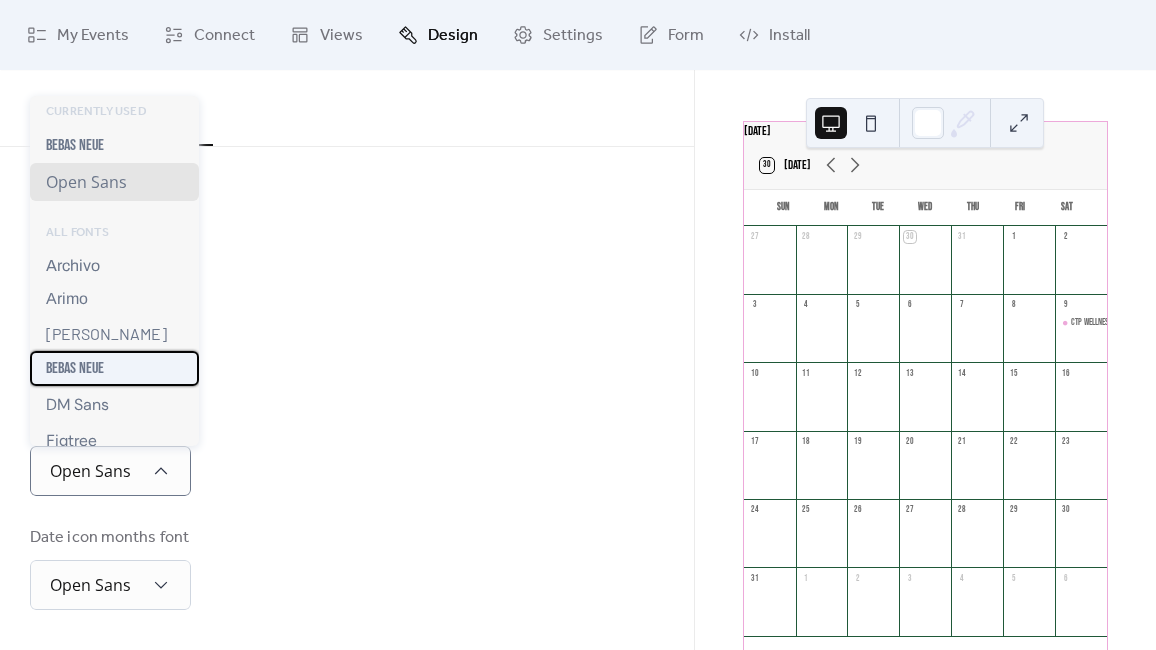 click on "Bebas Neue" at bounding box center [114, 368] 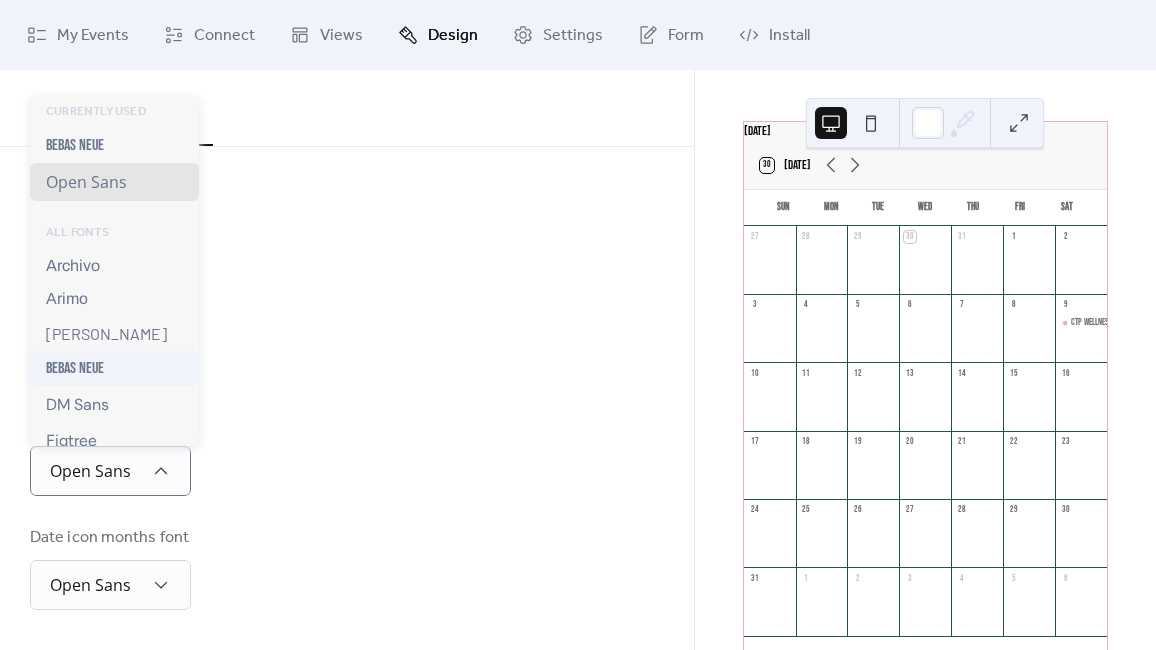 scroll, scrollTop: 524, scrollLeft: 0, axis: vertical 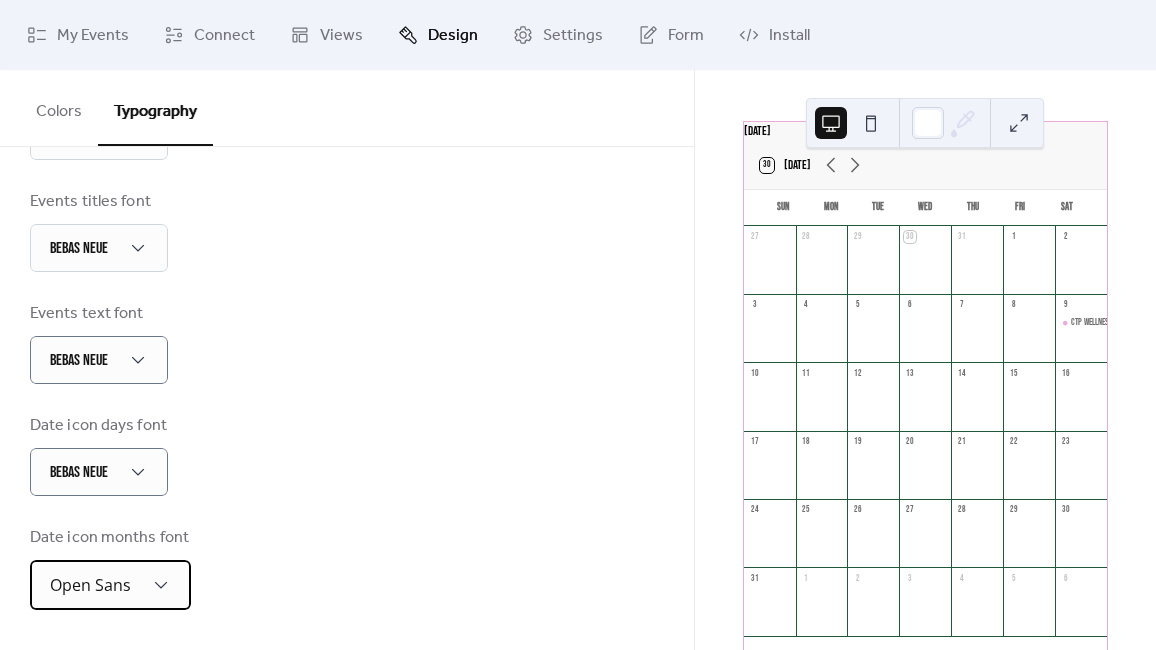 click on "Open Sans" at bounding box center (110, 585) 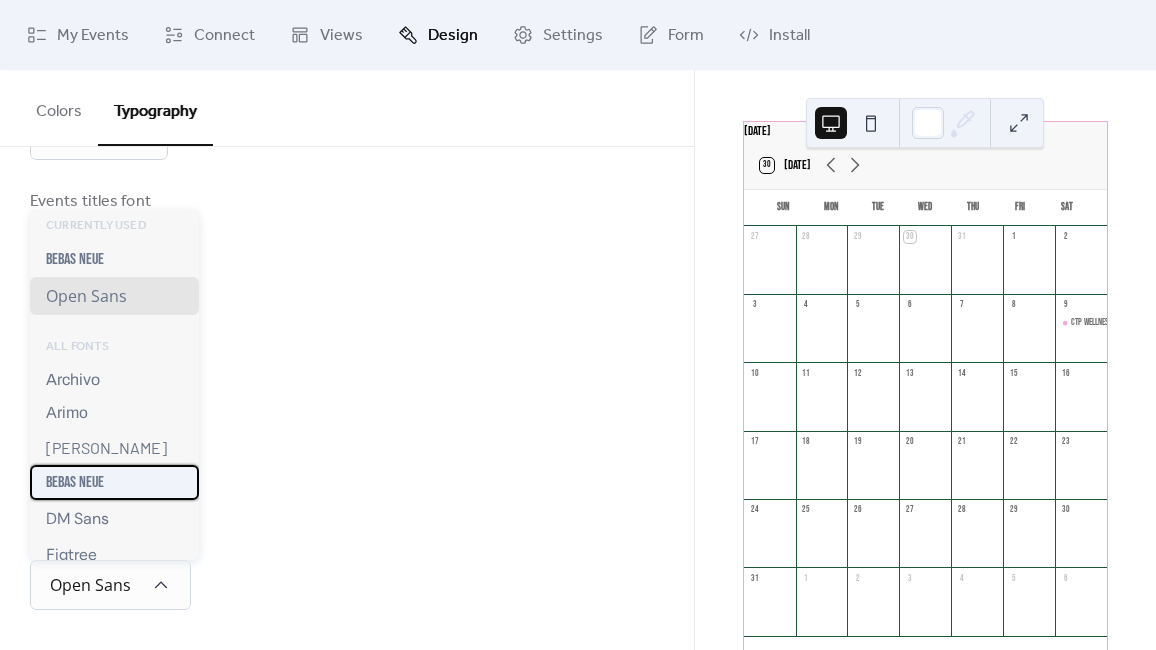 click on "Bebas Neue" at bounding box center [114, 482] 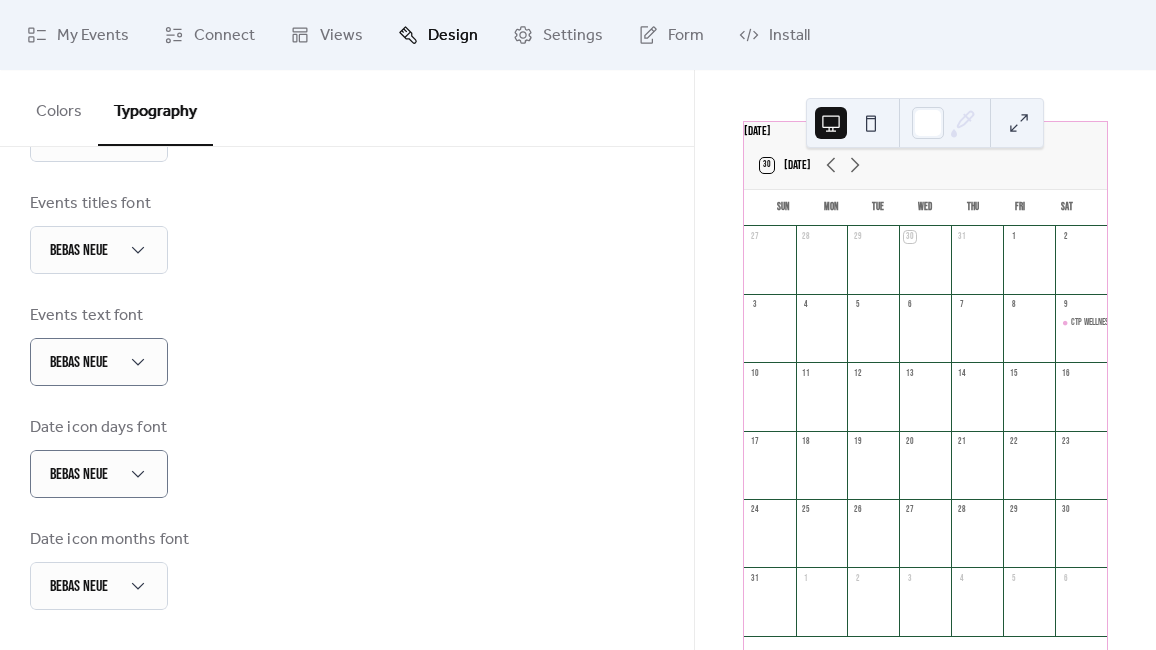 scroll, scrollTop: 522, scrollLeft: 0, axis: vertical 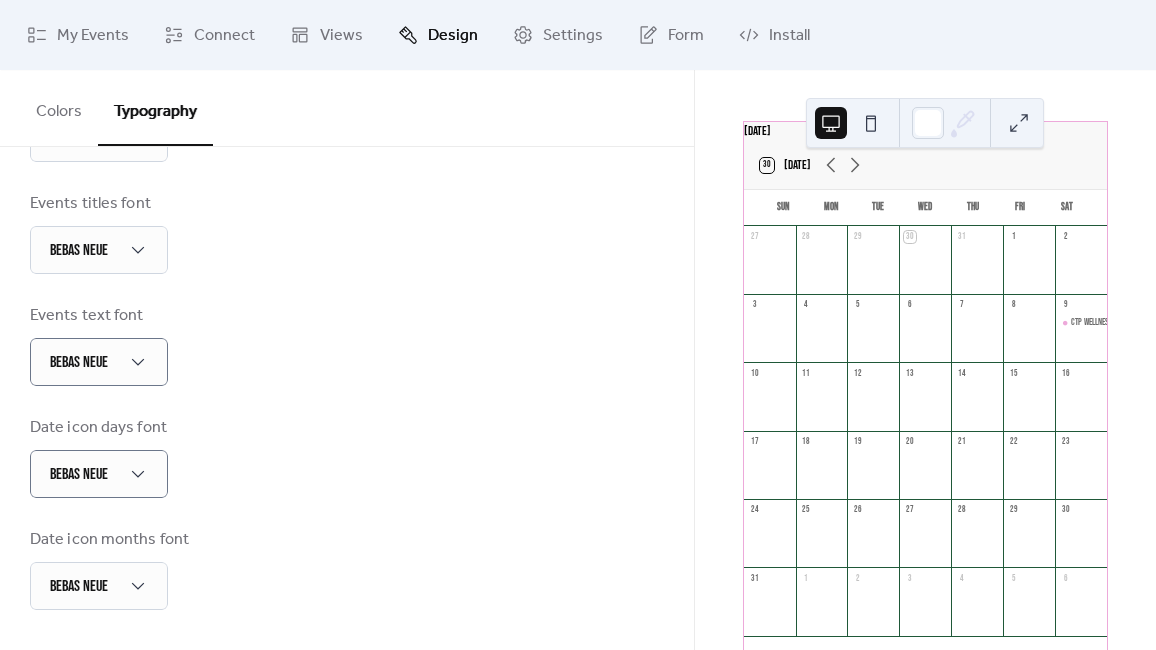 click on "Date icon days font Bebas Neue" at bounding box center (347, 457) 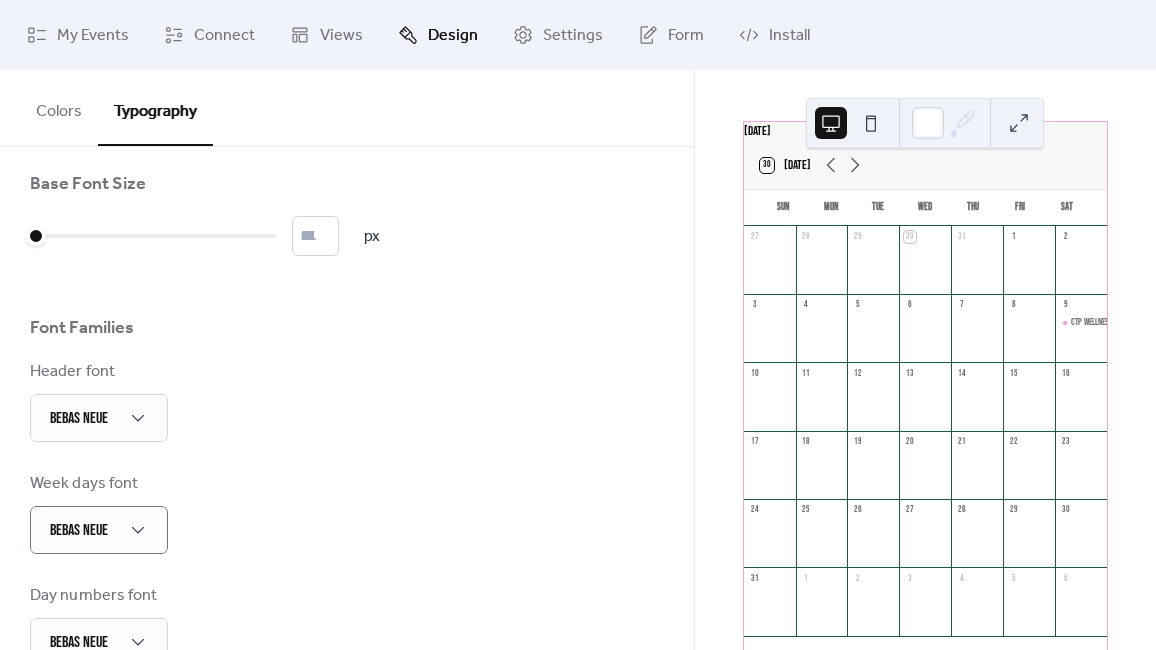scroll, scrollTop: 0, scrollLeft: 0, axis: both 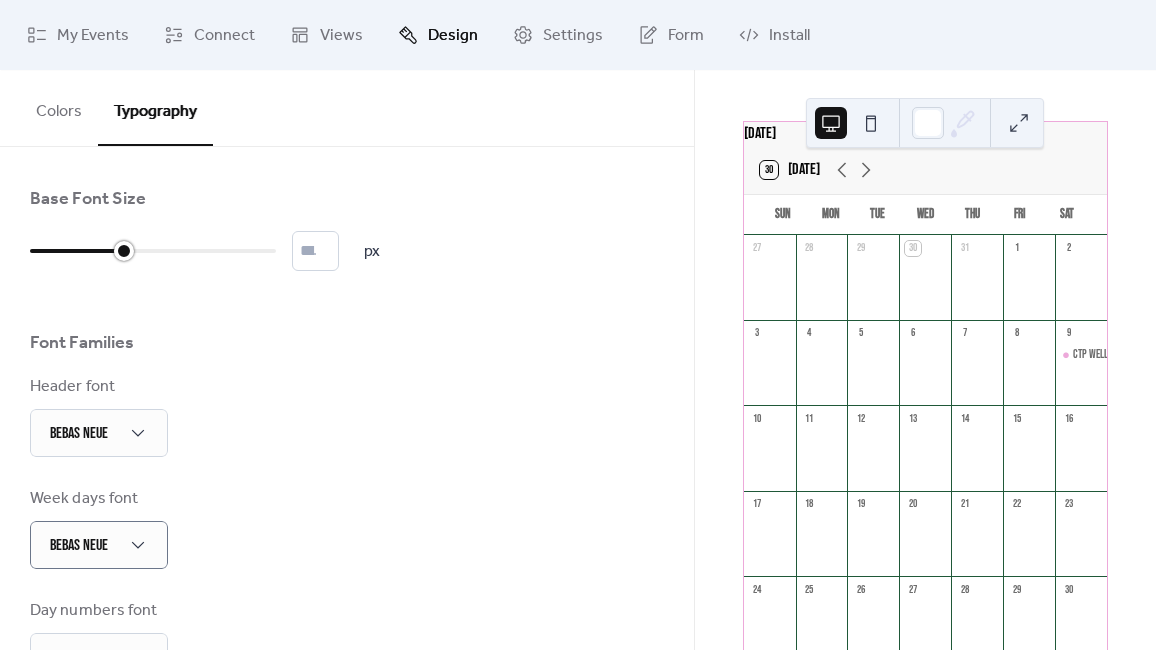type on "**" 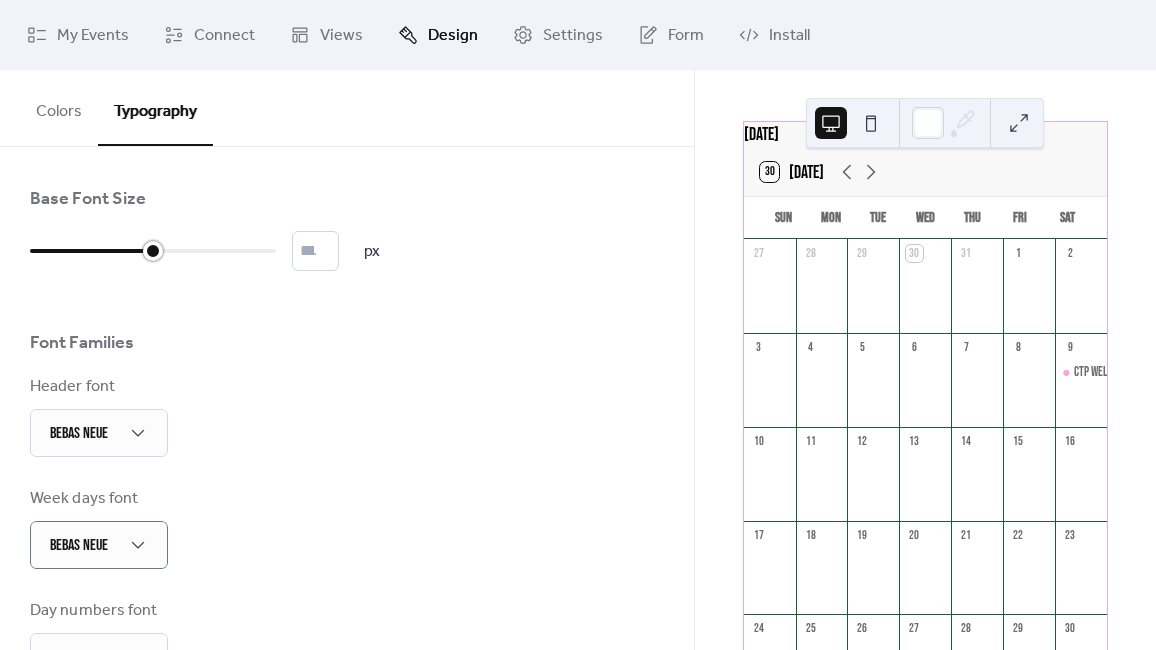drag, startPoint x: 34, startPoint y: 249, endPoint x: 144, endPoint y: 260, distance: 110.54863 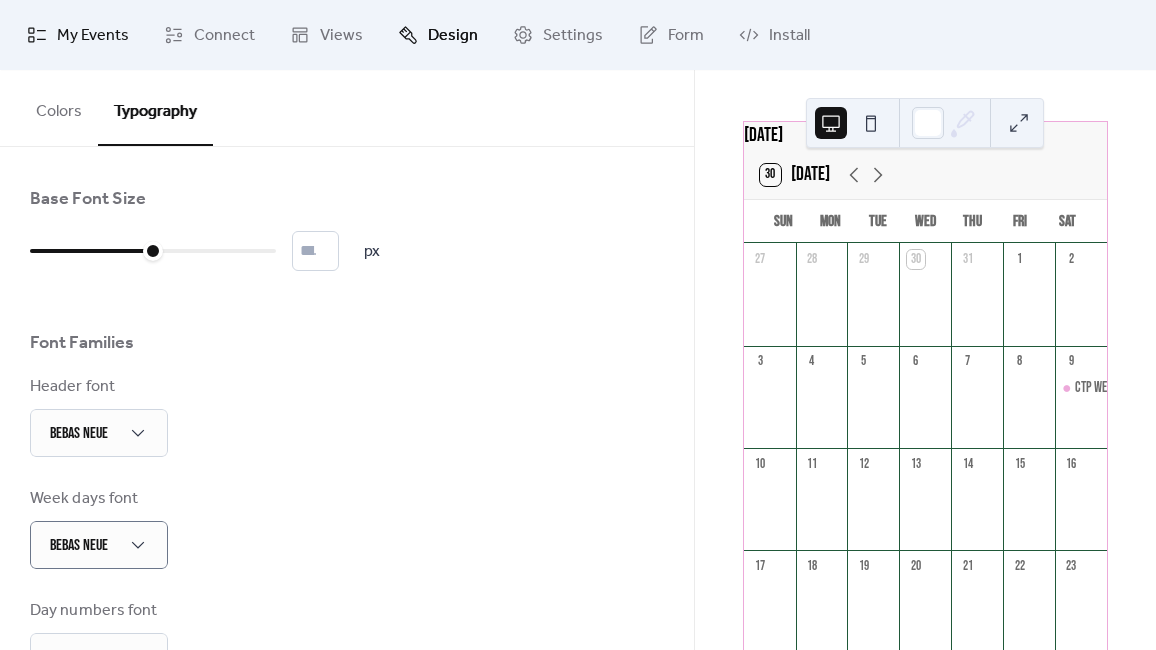 click on "My Events" at bounding box center [93, 36] 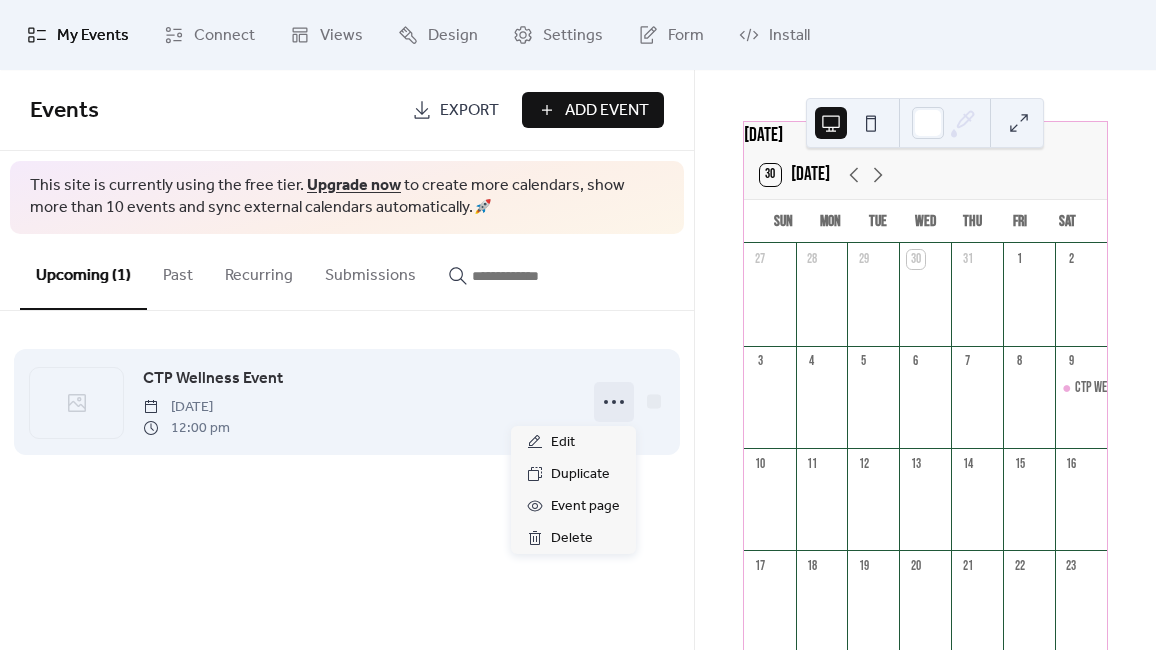 click 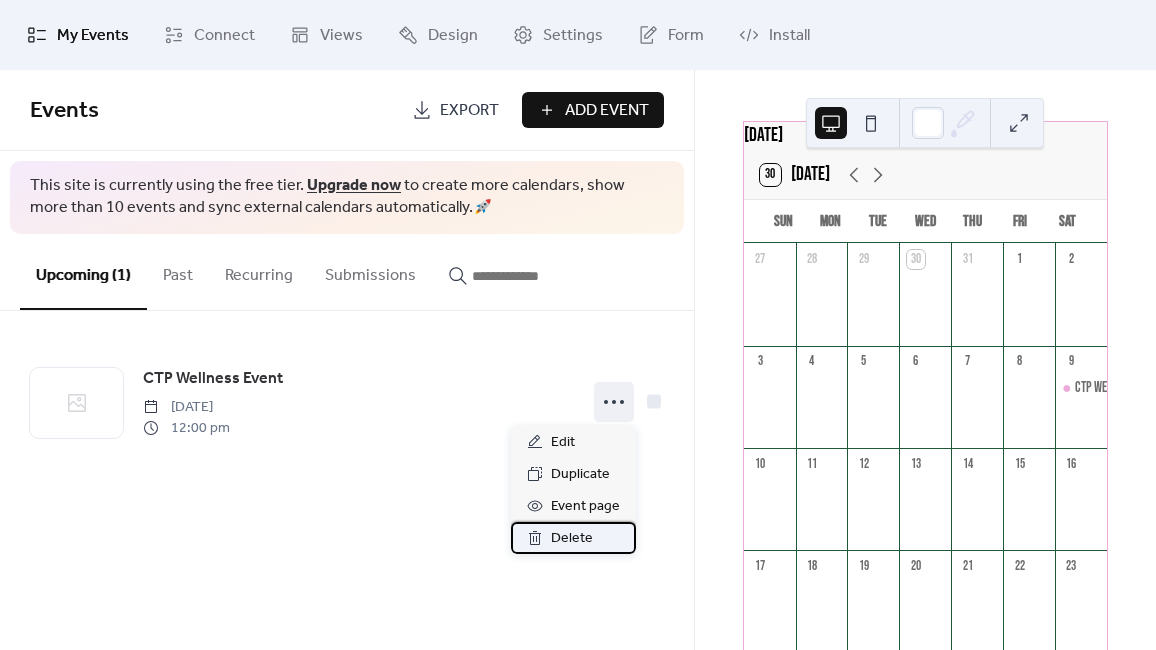 click on "Delete" at bounding box center (573, 538) 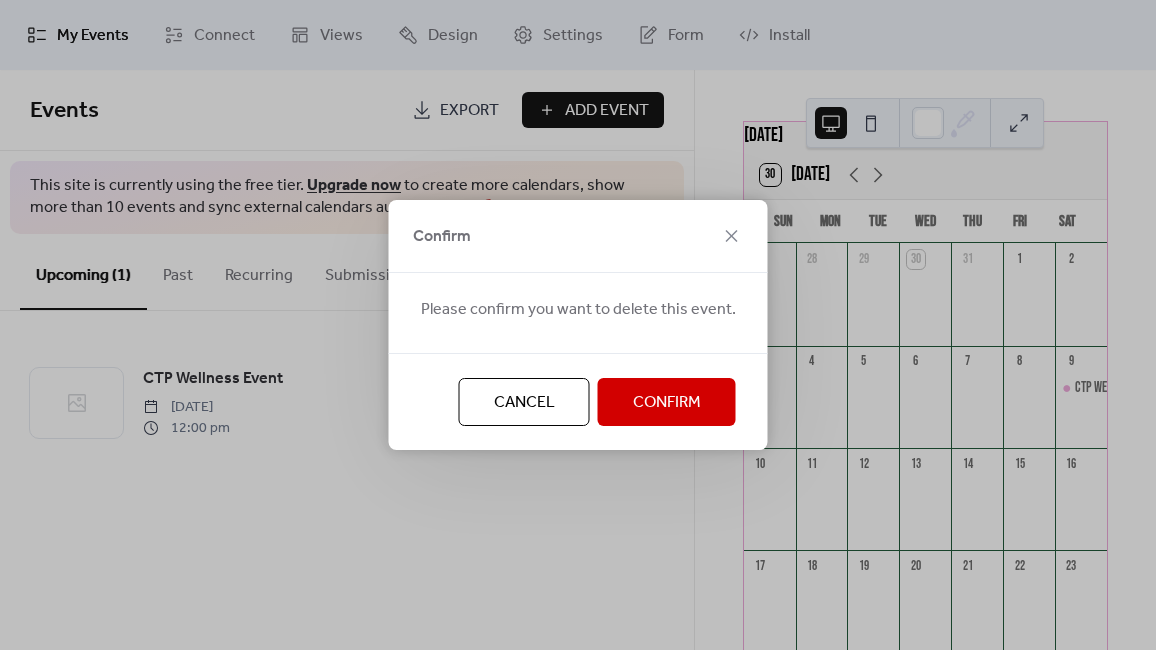 click on "Confirm" at bounding box center [667, 403] 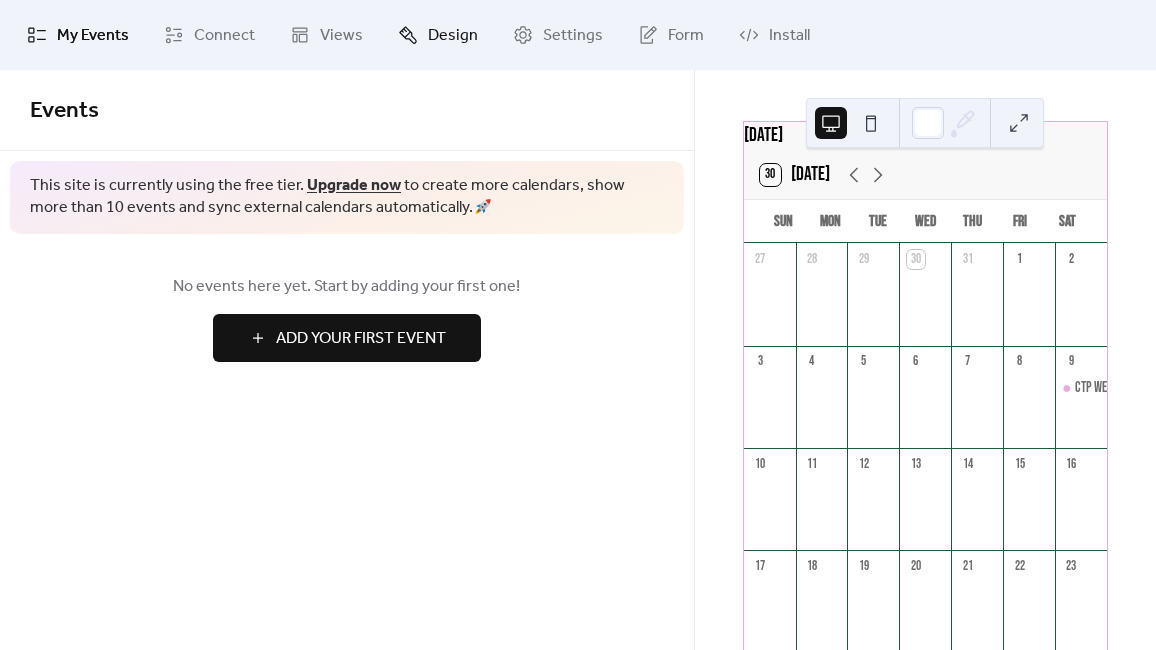 click on "Design" at bounding box center [453, 36] 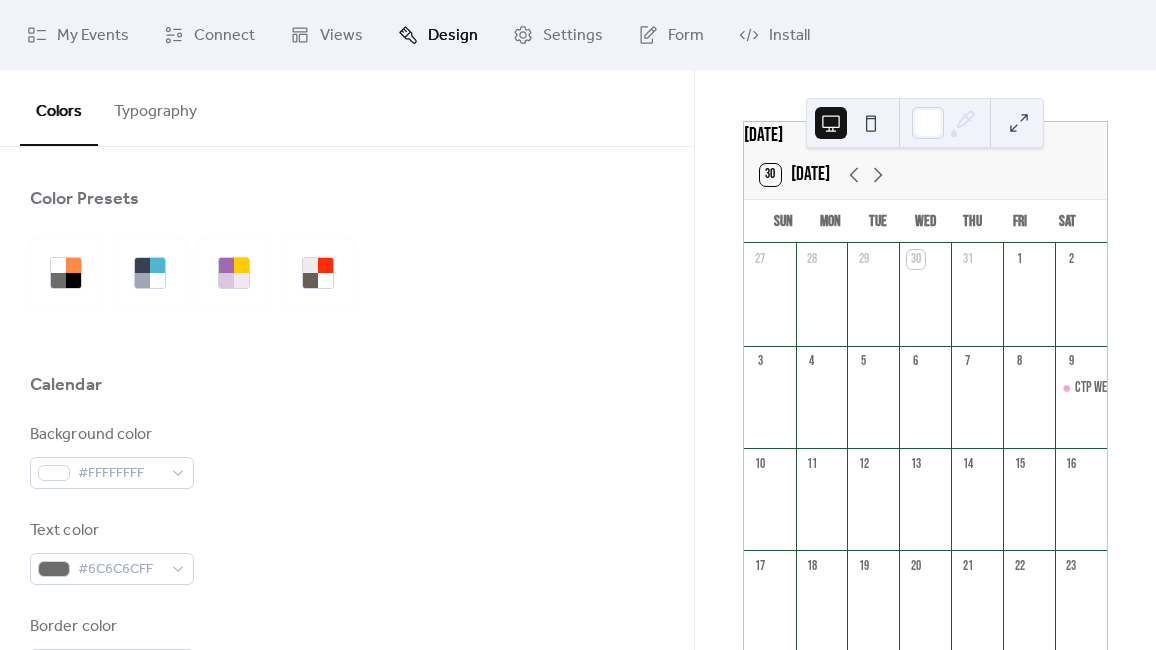 click on "Typography" at bounding box center [155, 107] 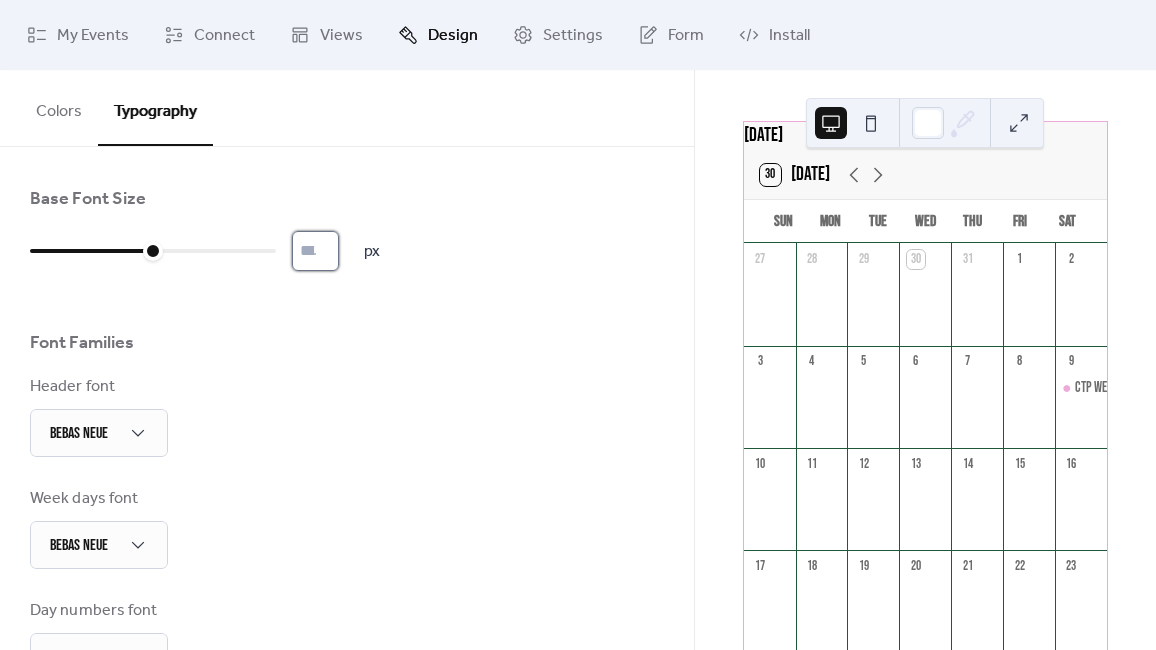 click on "**" at bounding box center [315, 251] 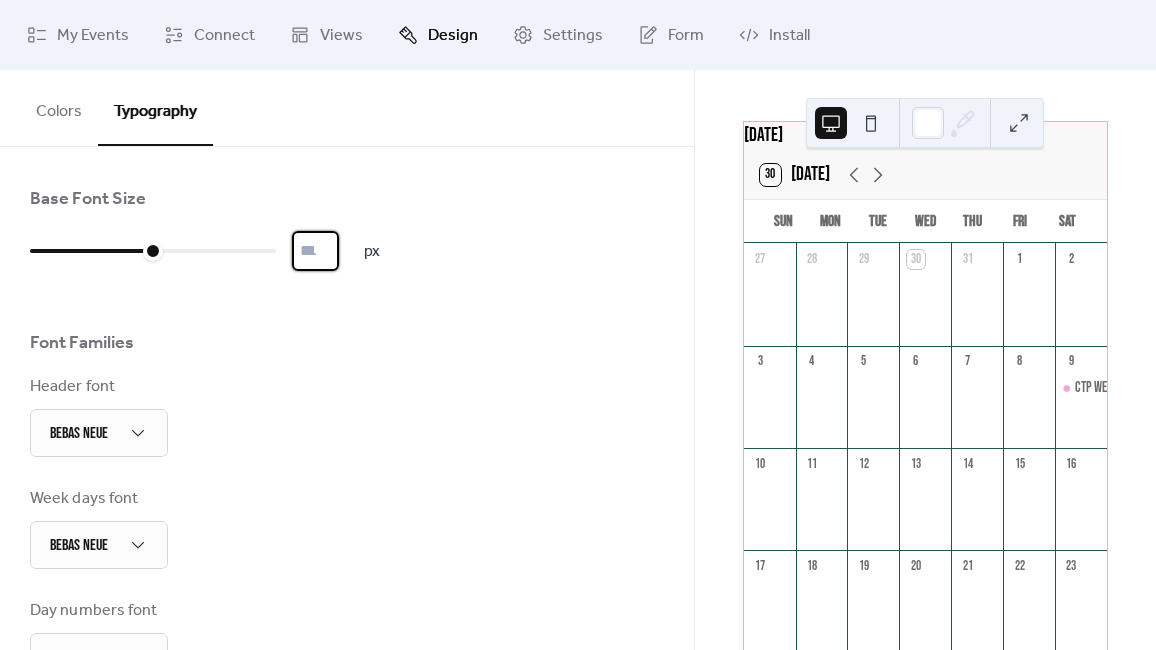 click on "**" at bounding box center [315, 251] 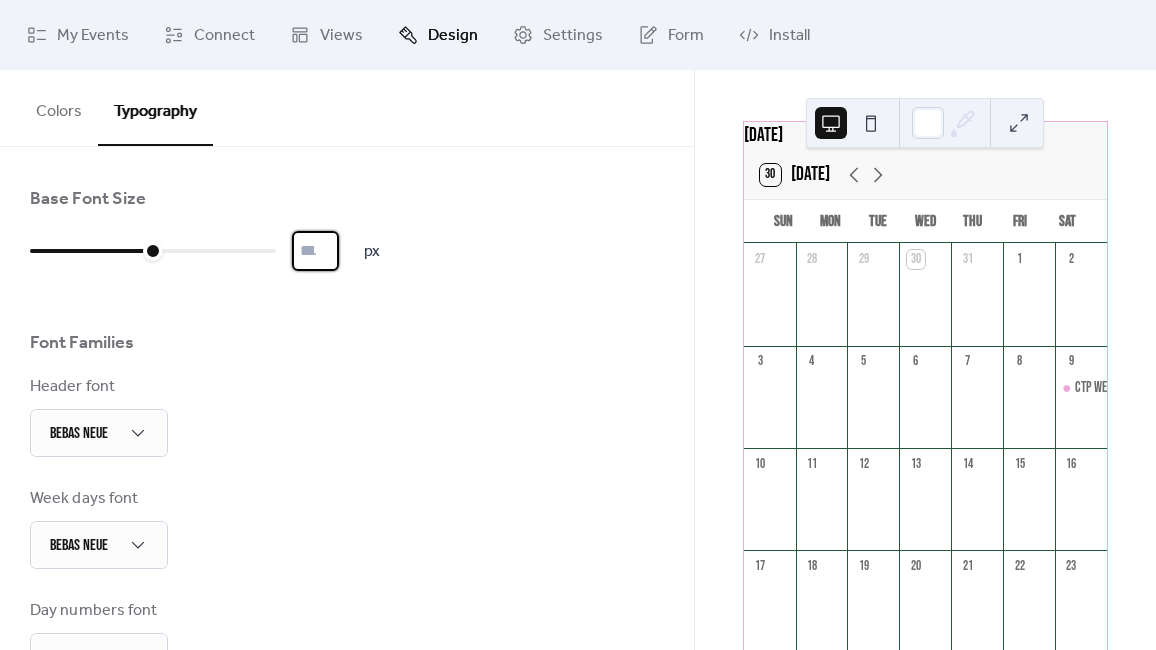 click on "**" at bounding box center [315, 251] 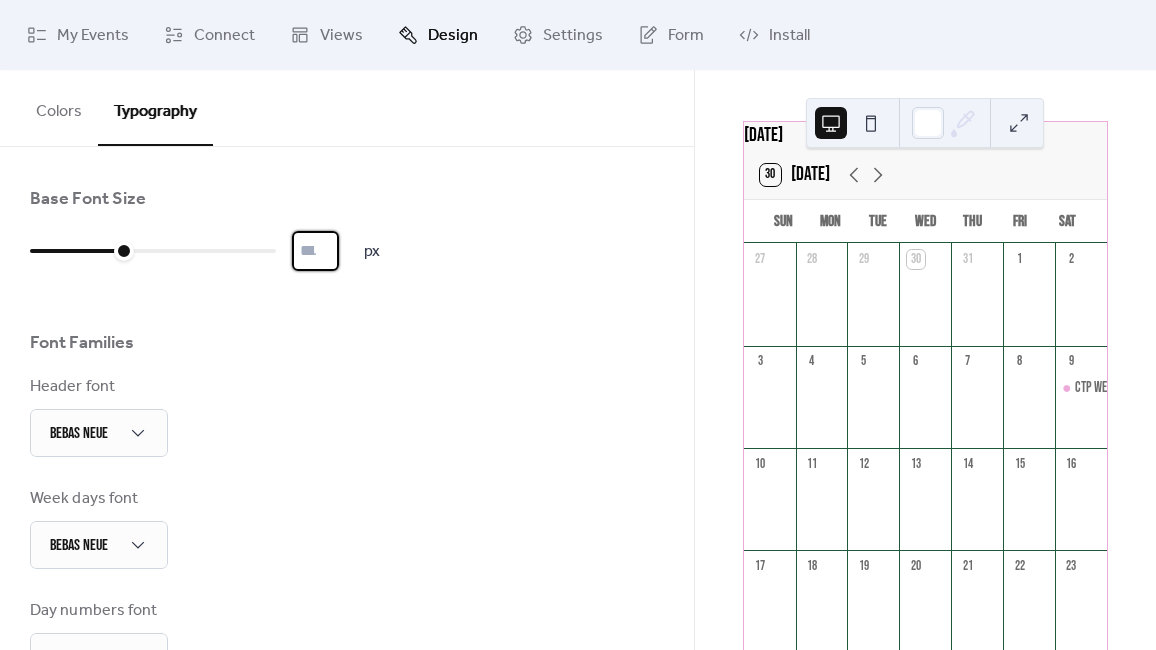 type on "**" 